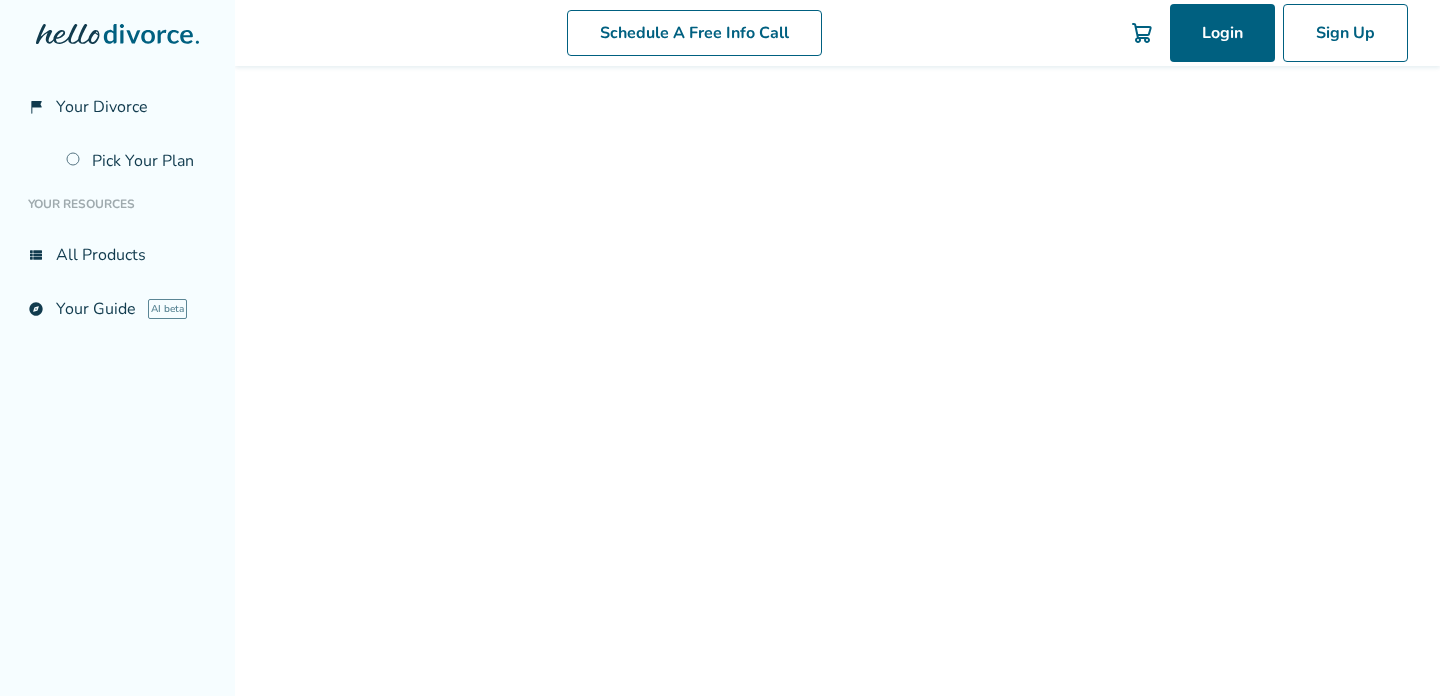 scroll, scrollTop: 0, scrollLeft: 0, axis: both 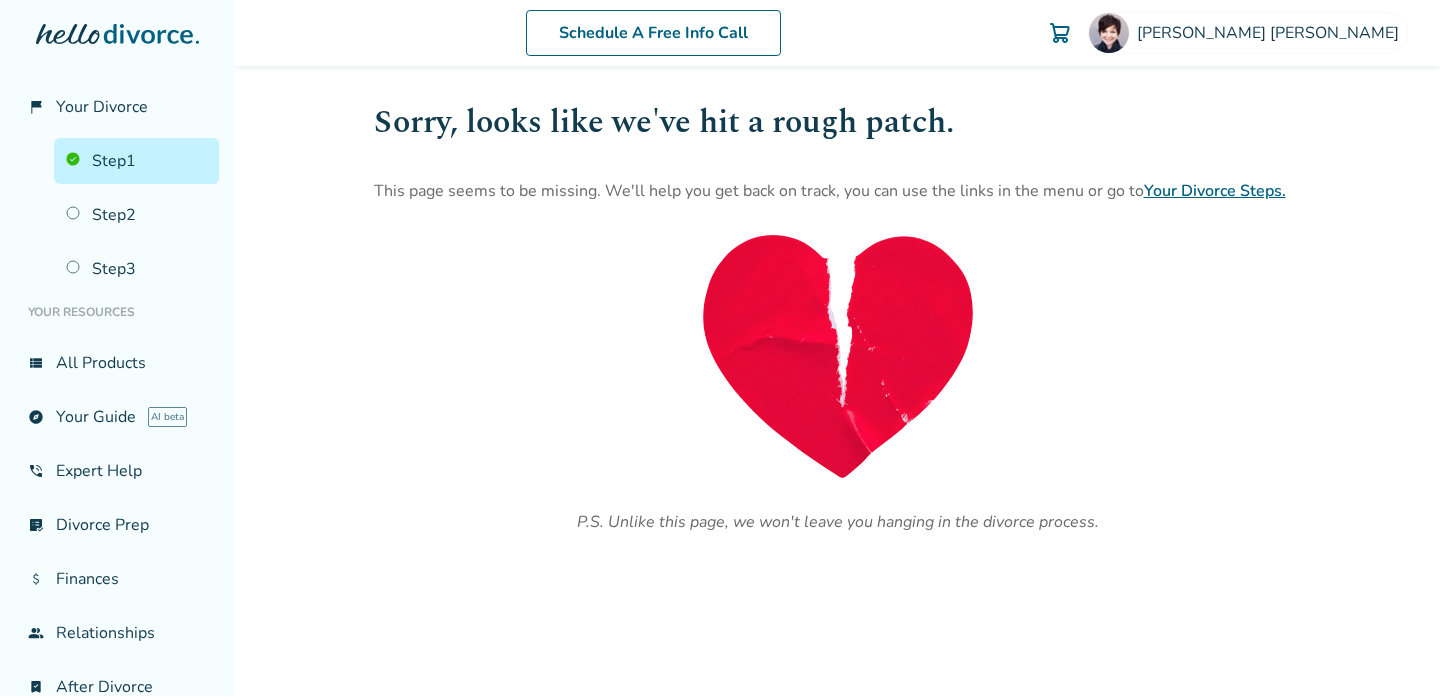 click on "Your Divorce Steps." at bounding box center (1215, 191) 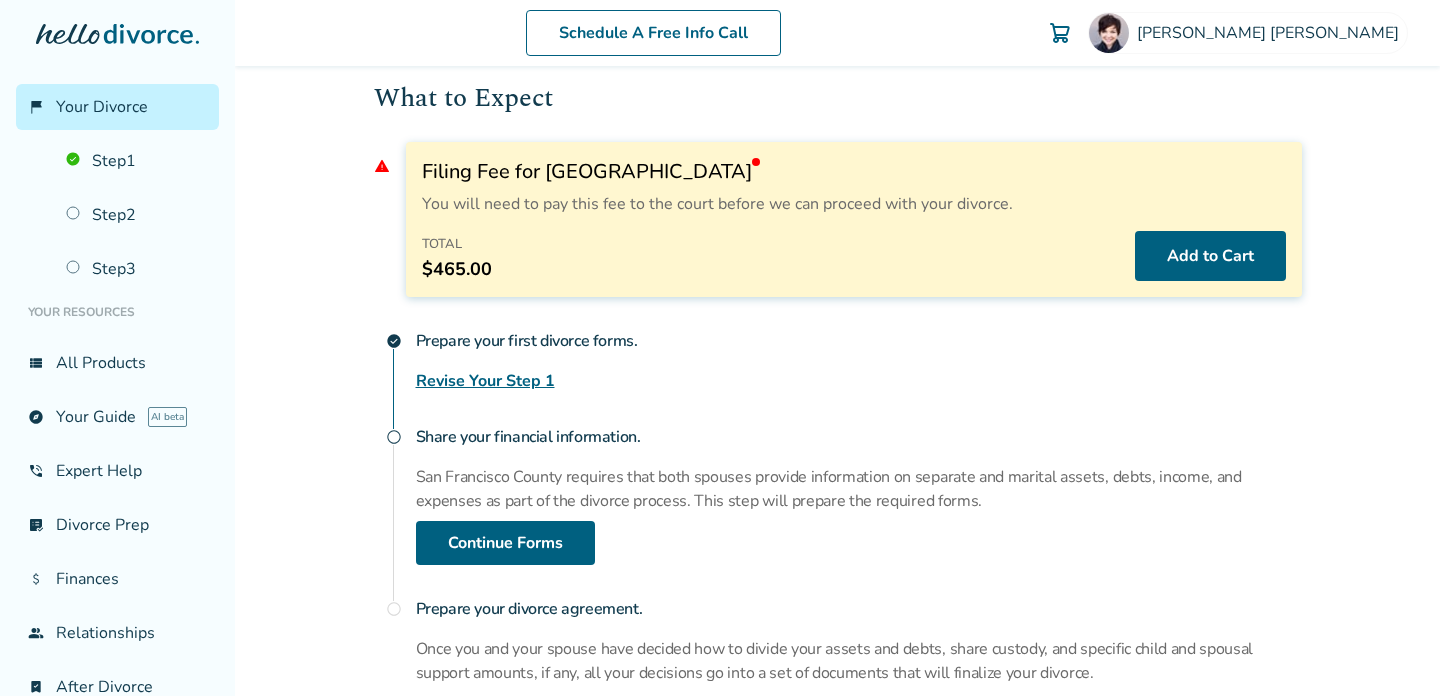 scroll, scrollTop: 236, scrollLeft: 0, axis: vertical 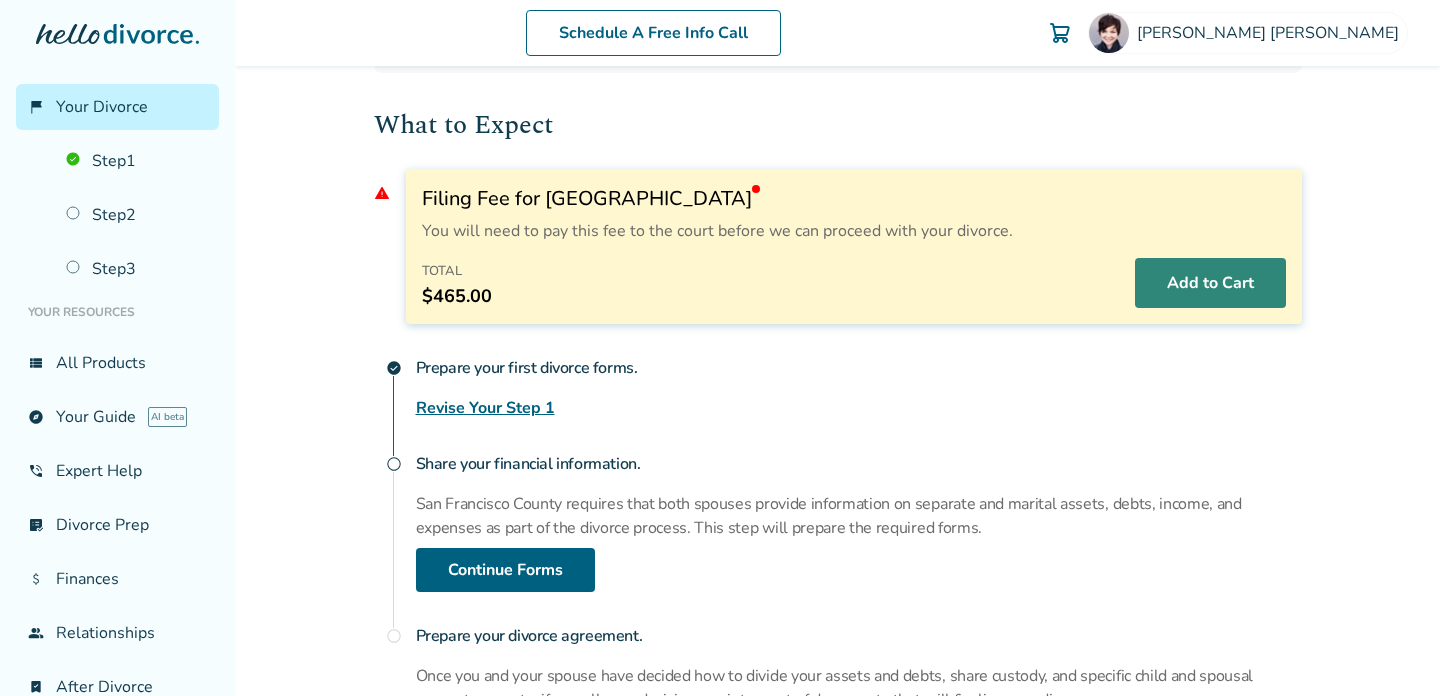 click on "Add to Cart" at bounding box center [1210, 283] 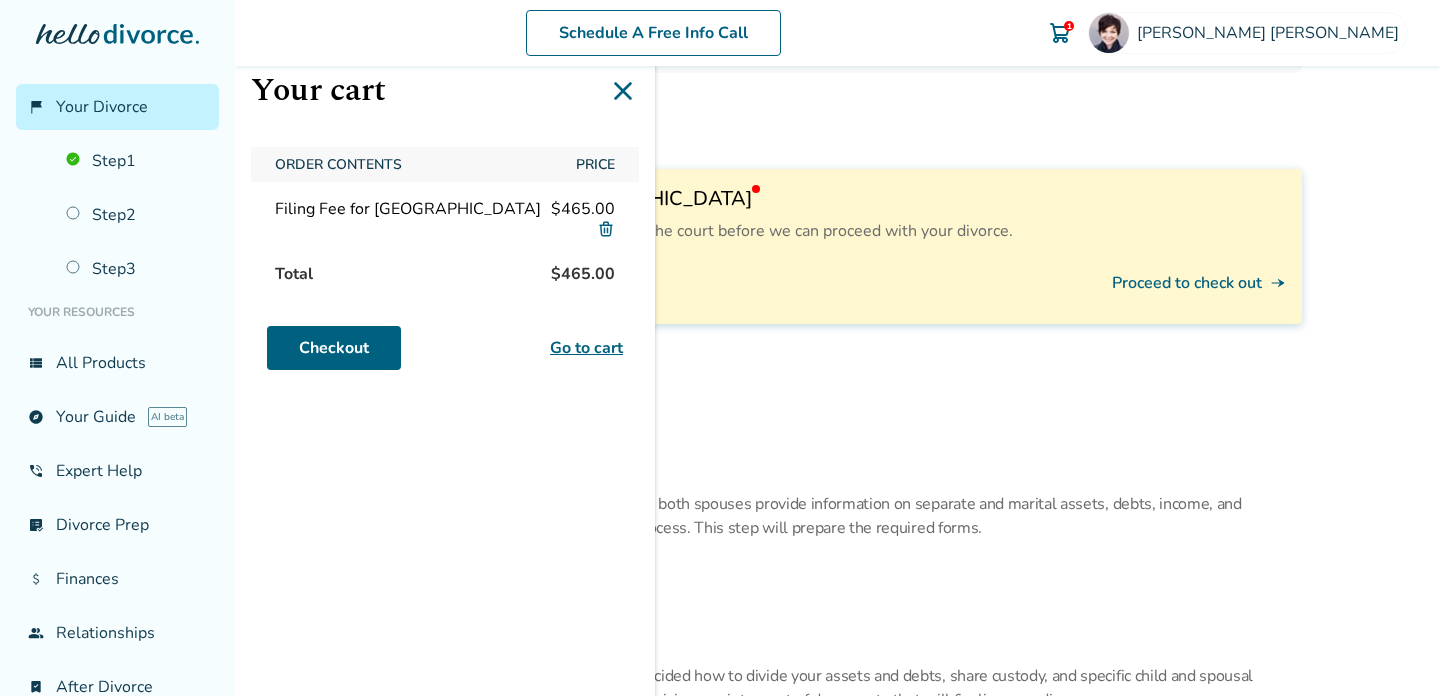 click on "Go to cart" at bounding box center [586, 348] 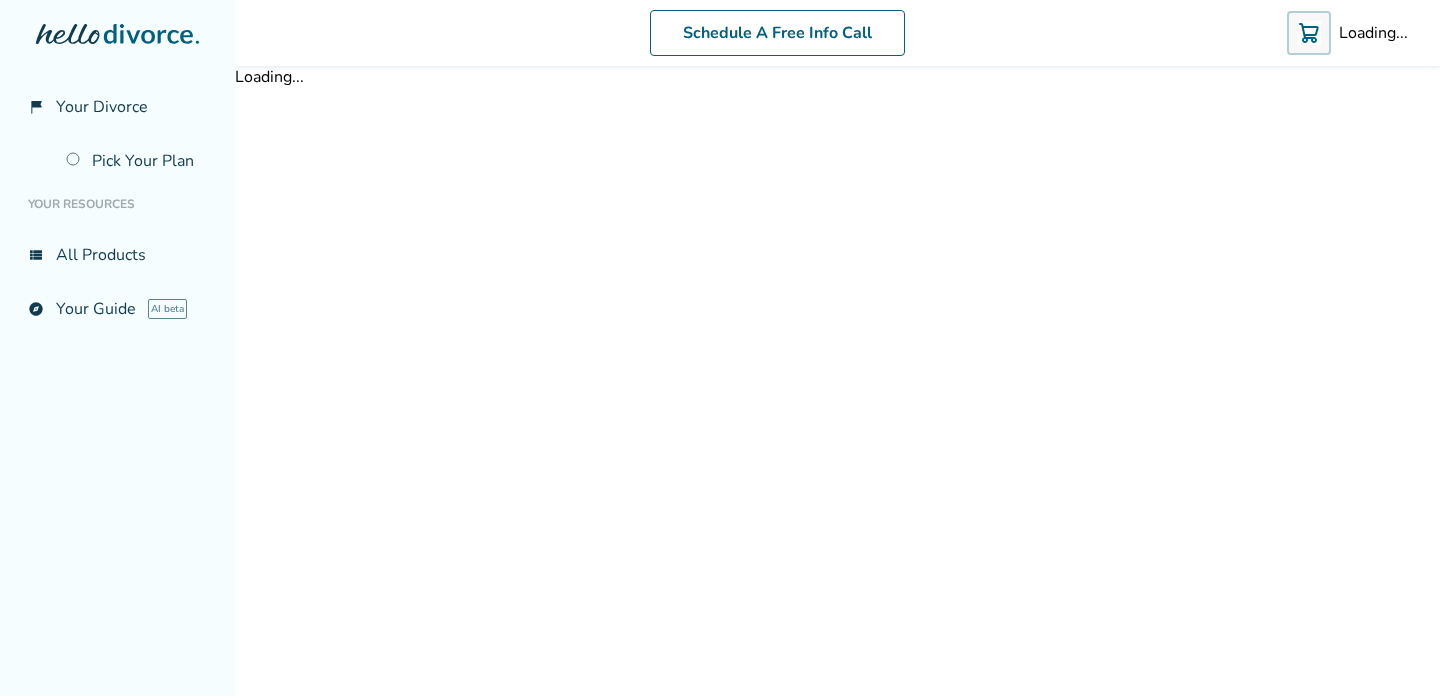 scroll, scrollTop: 0, scrollLeft: 0, axis: both 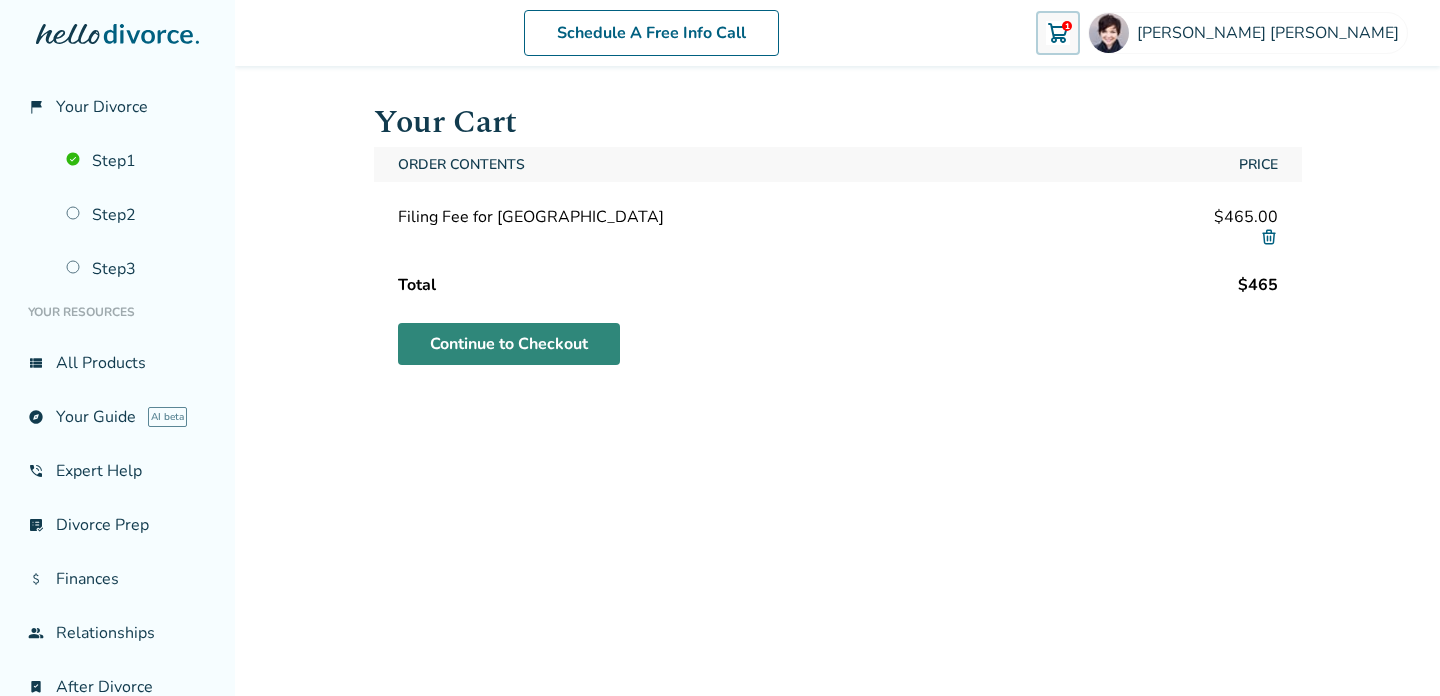 click on "Continue to Checkout" at bounding box center [509, 344] 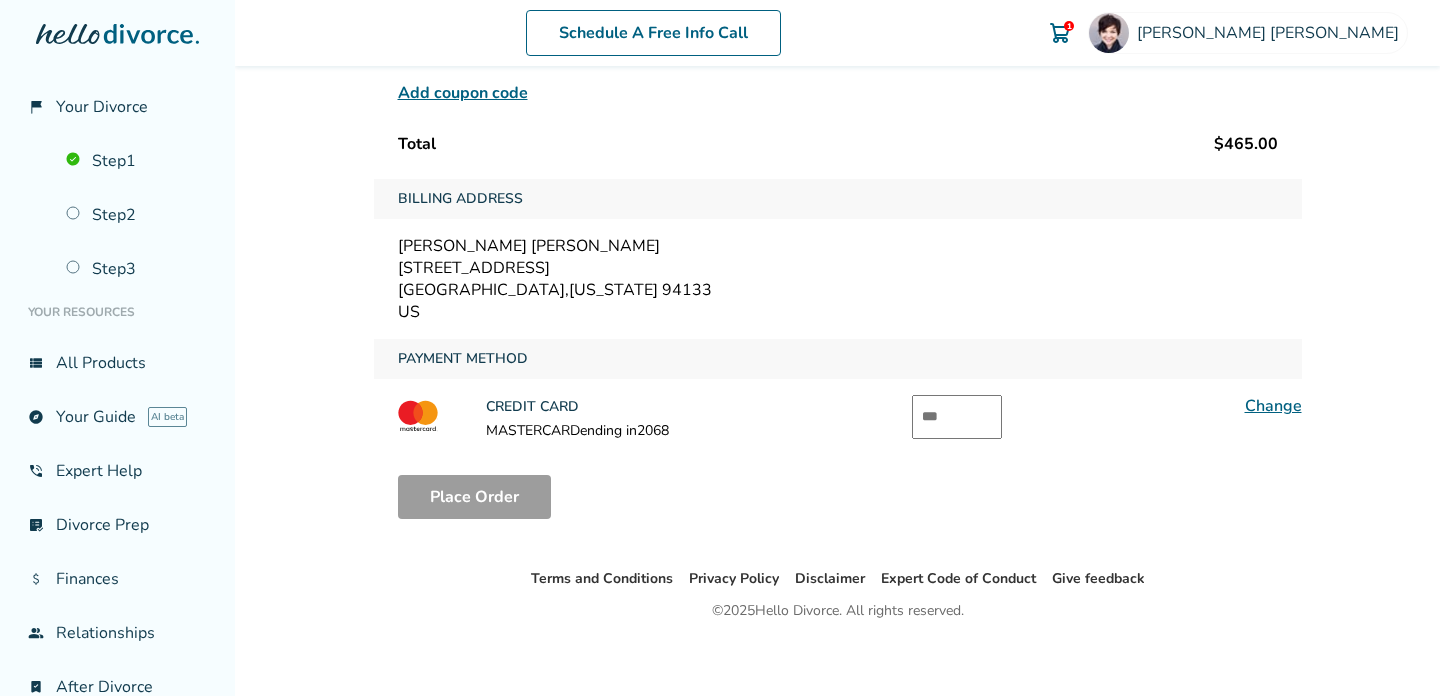 scroll, scrollTop: 241, scrollLeft: 0, axis: vertical 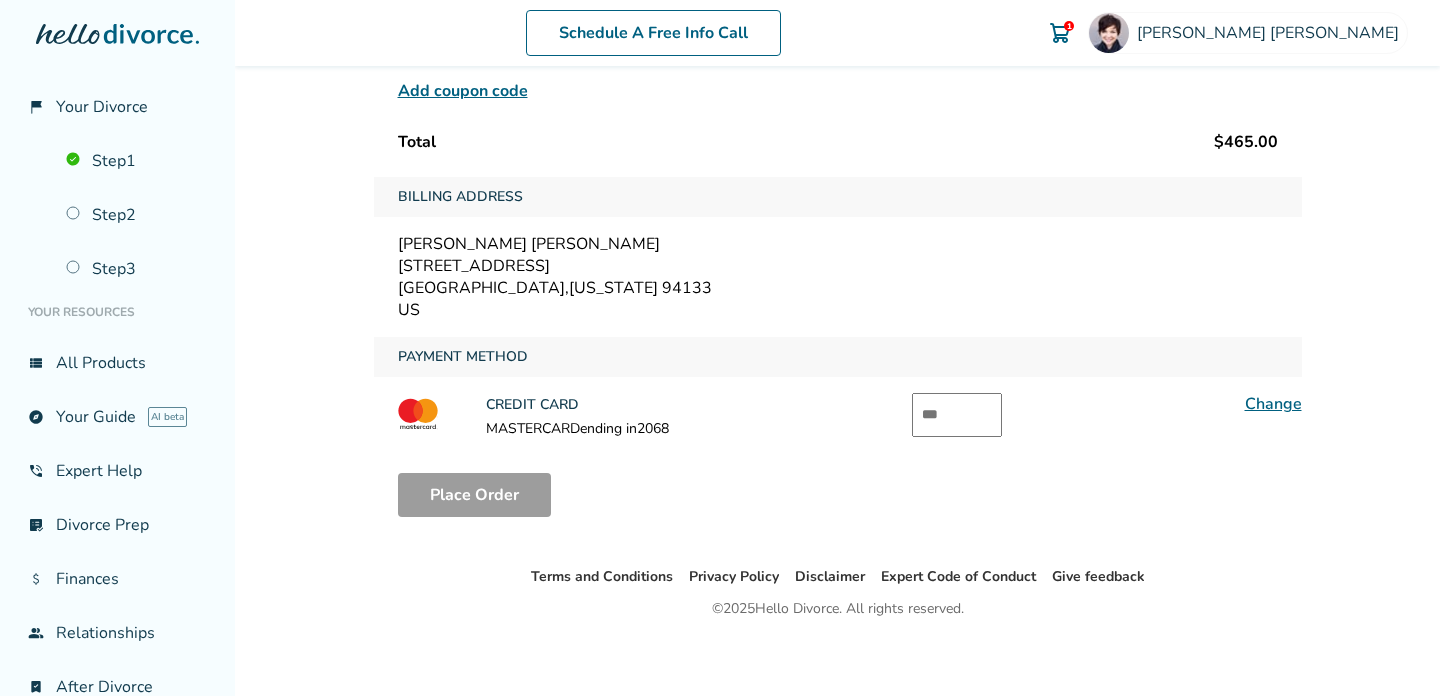 click on "Change" at bounding box center (1273, 404) 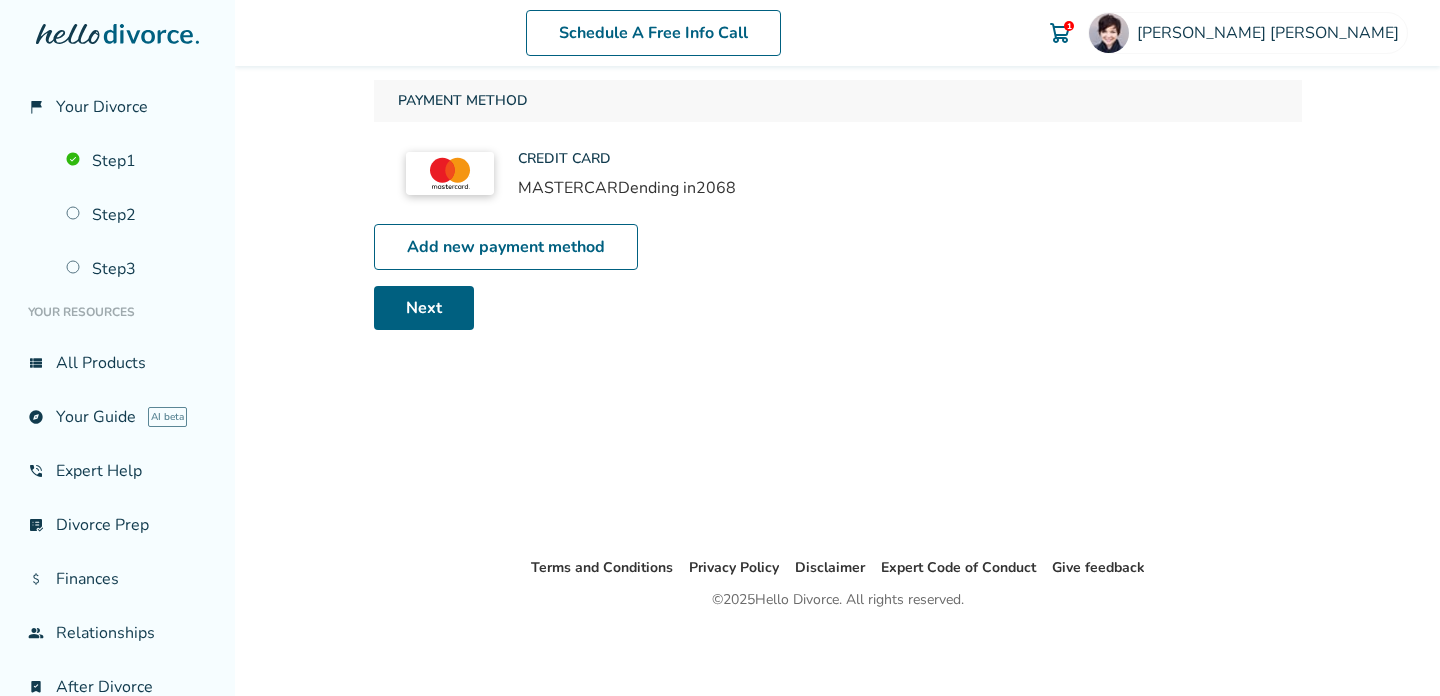 scroll, scrollTop: 98, scrollLeft: 0, axis: vertical 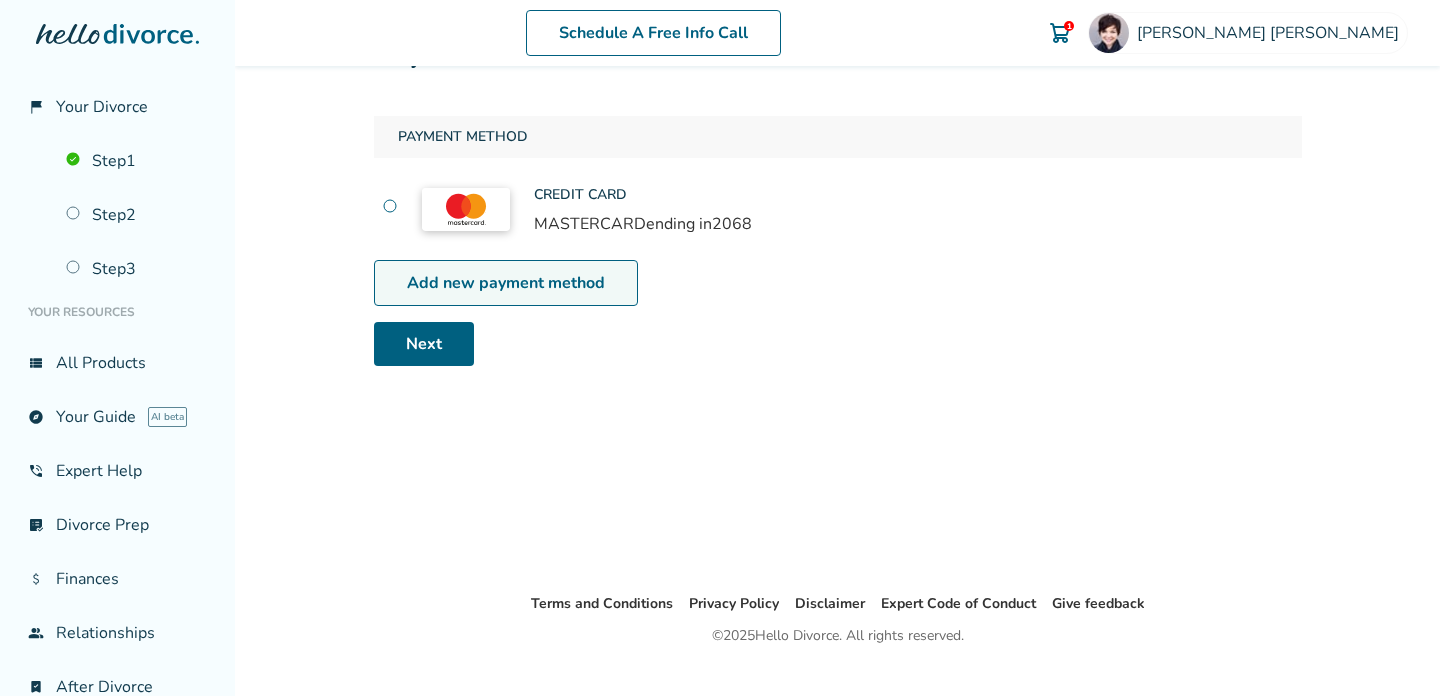 click on "Add new payment method" at bounding box center [506, 283] 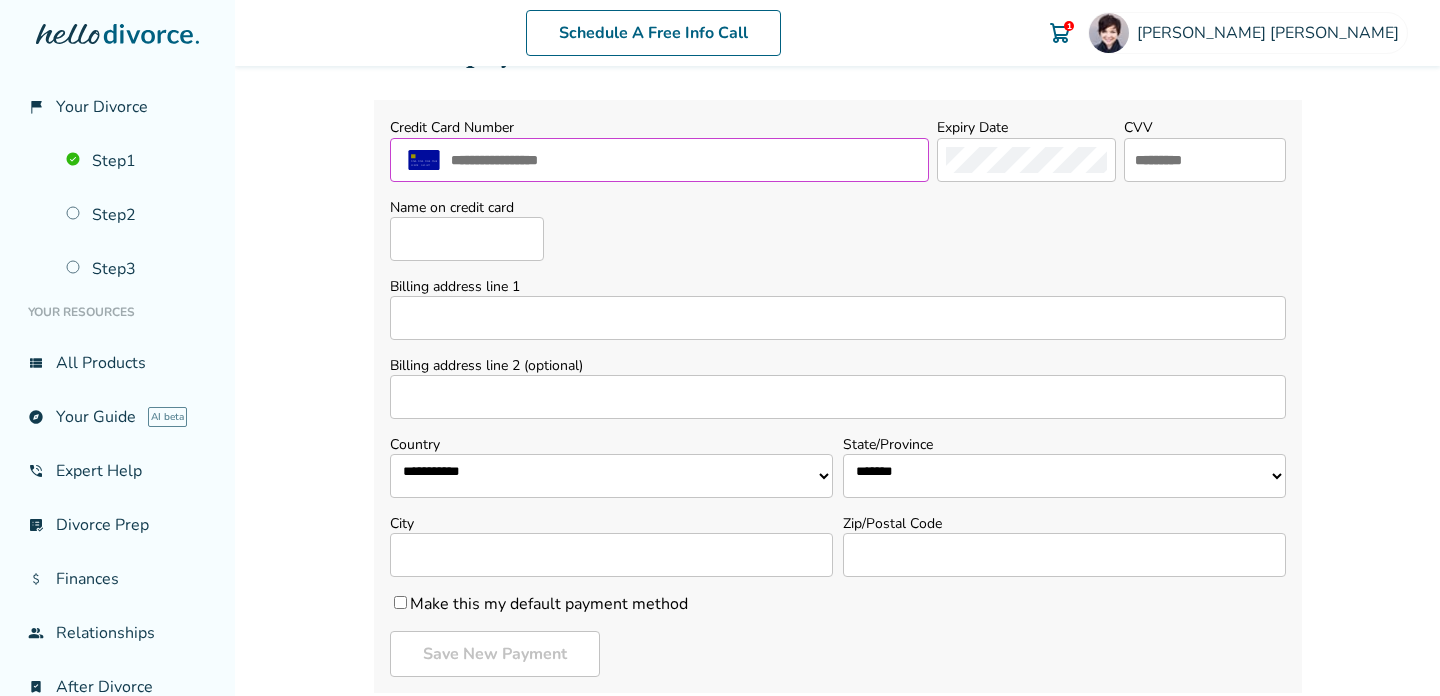 click at bounding box center (685, 160) 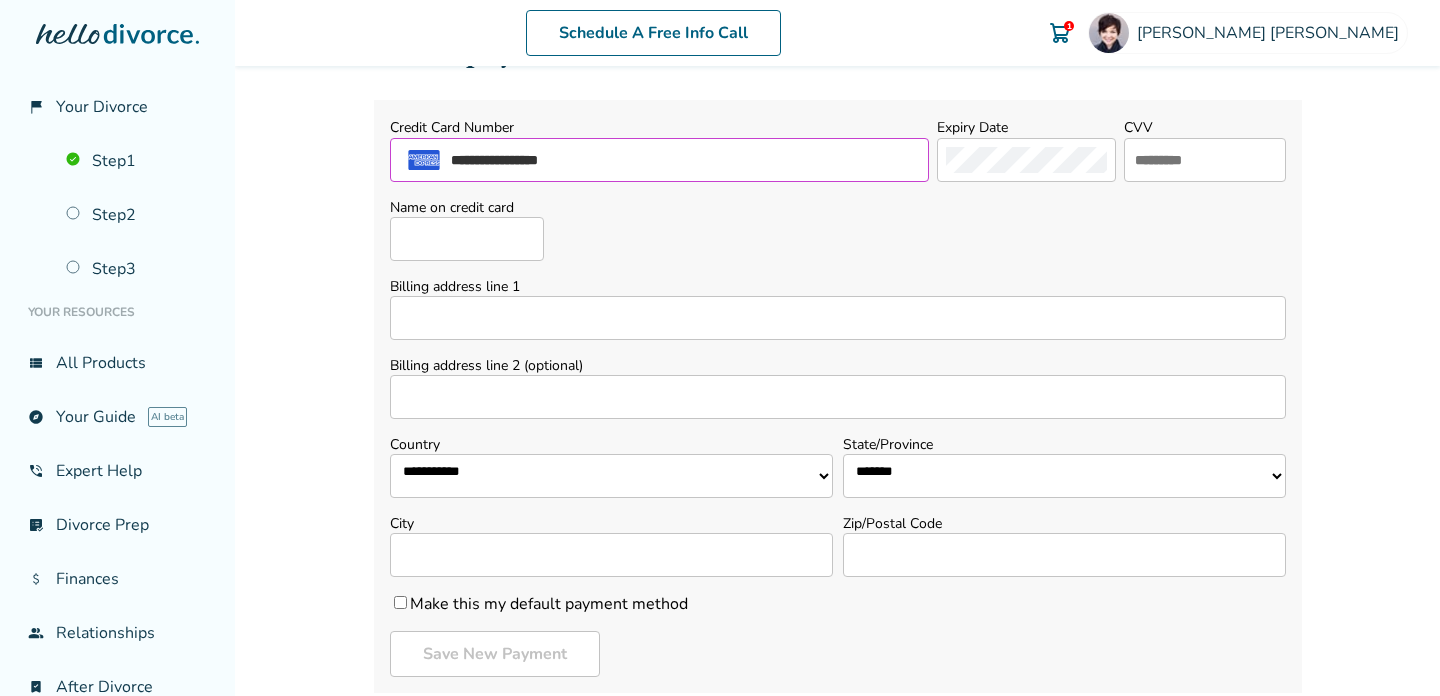 type on "**********" 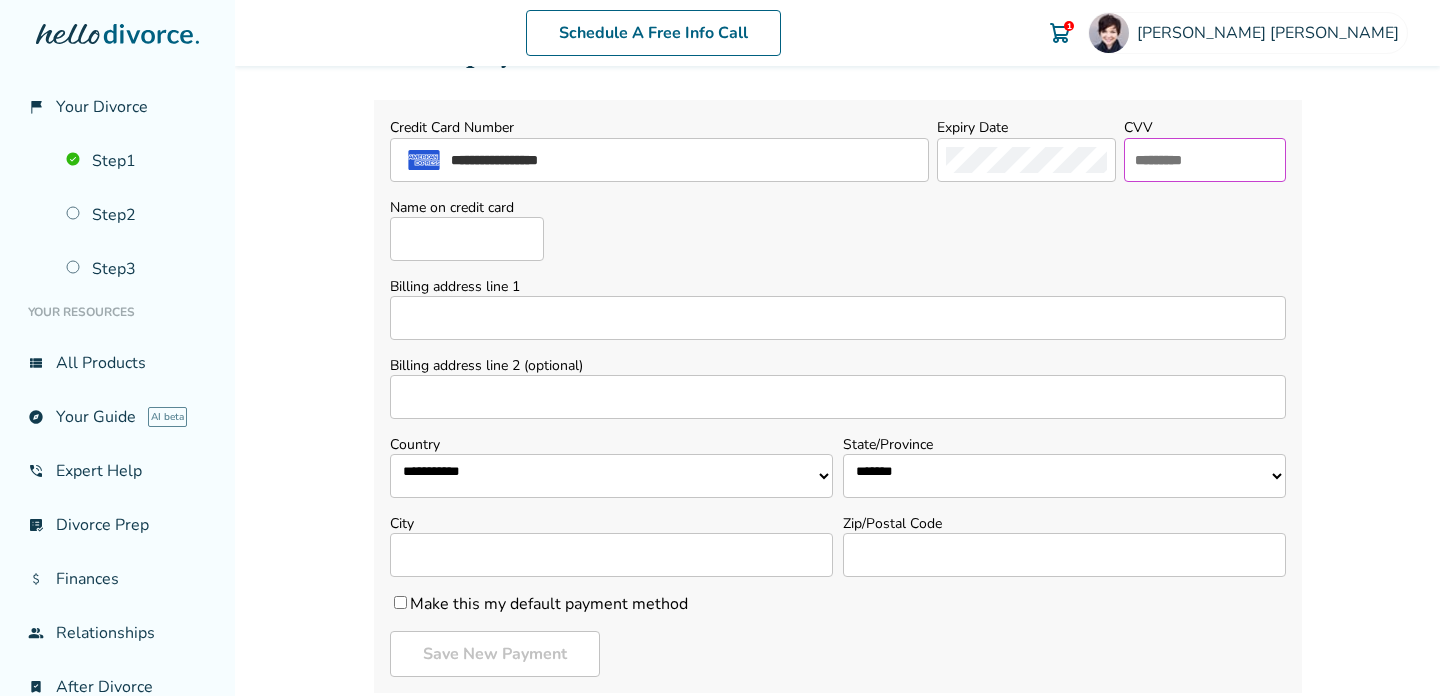 click at bounding box center (1205, 160) 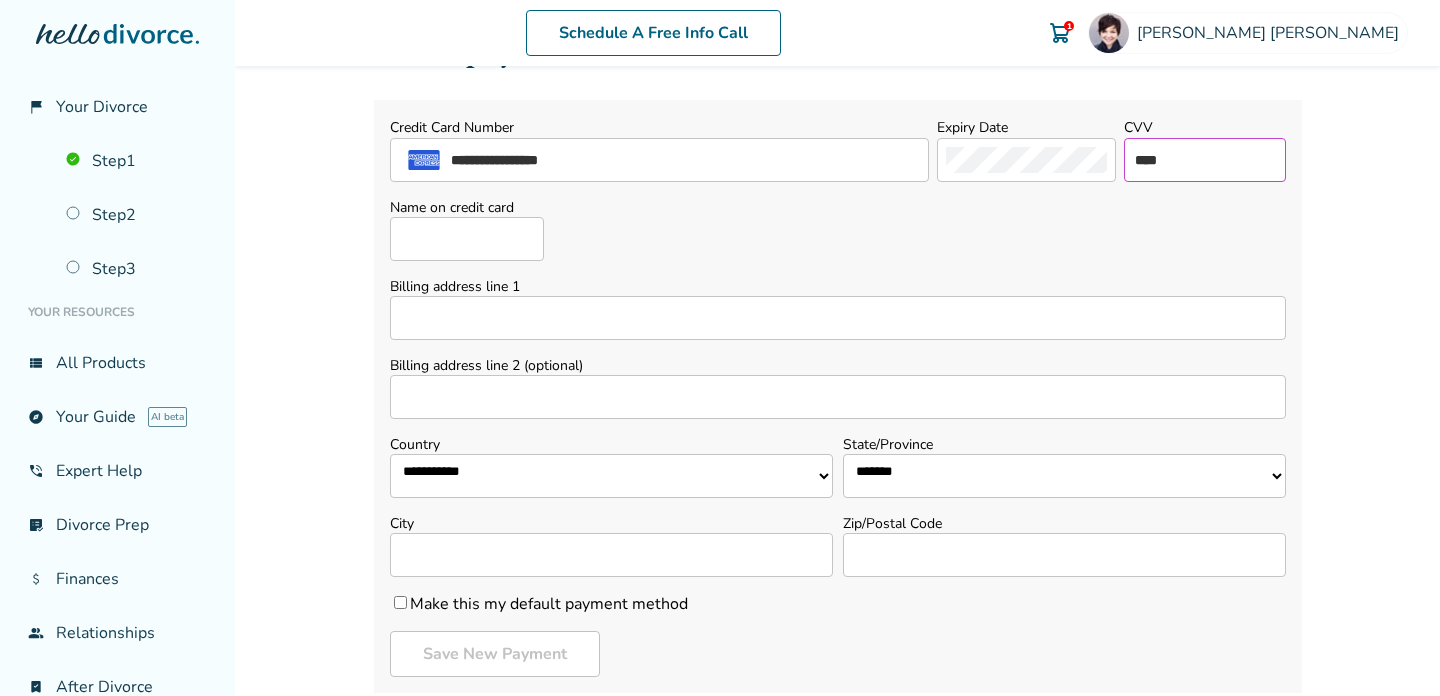 type on "****" 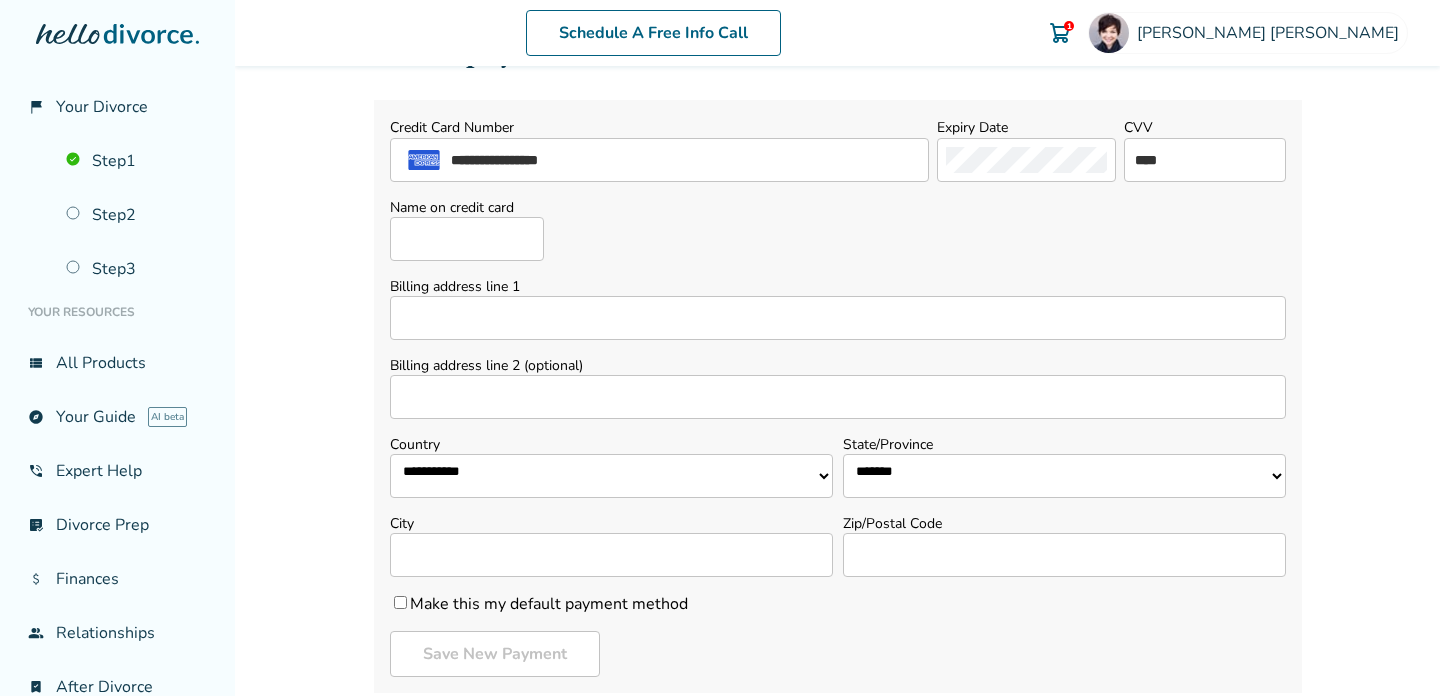 click on "Name on credit card" at bounding box center [467, 239] 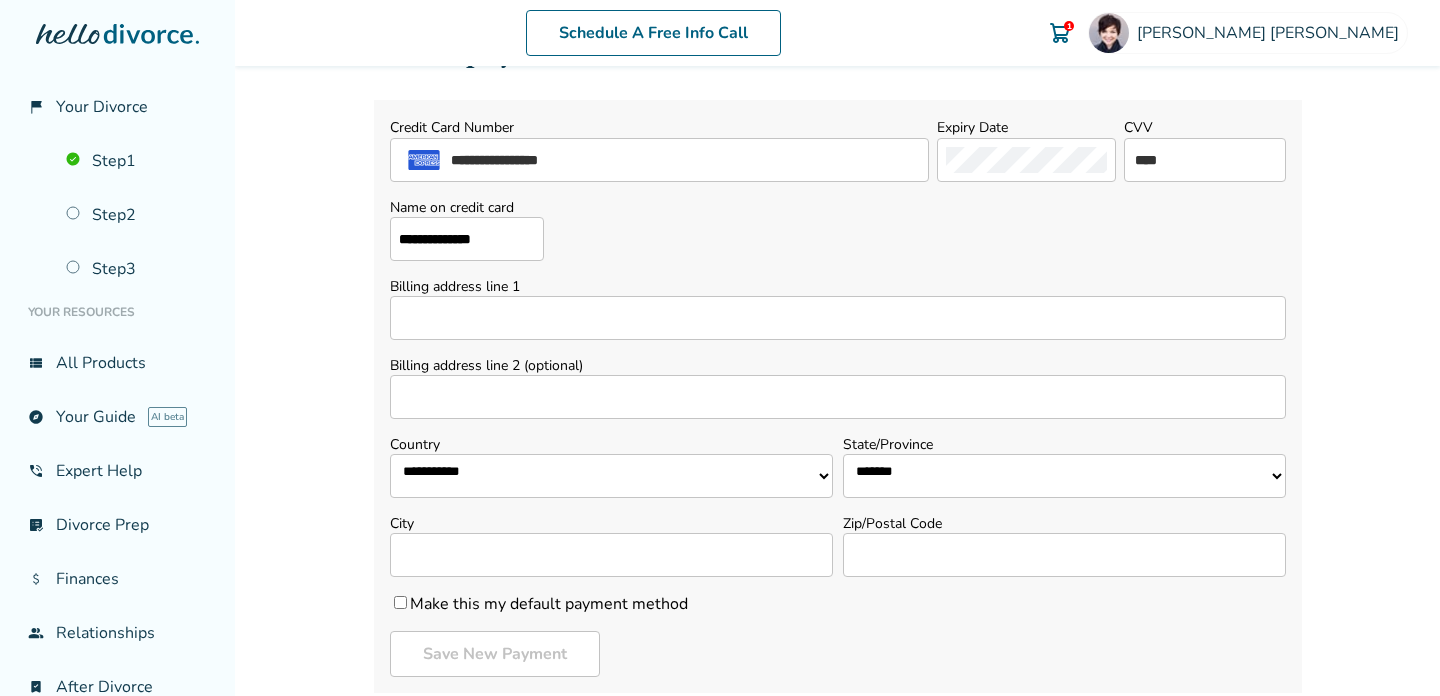 type on "**********" 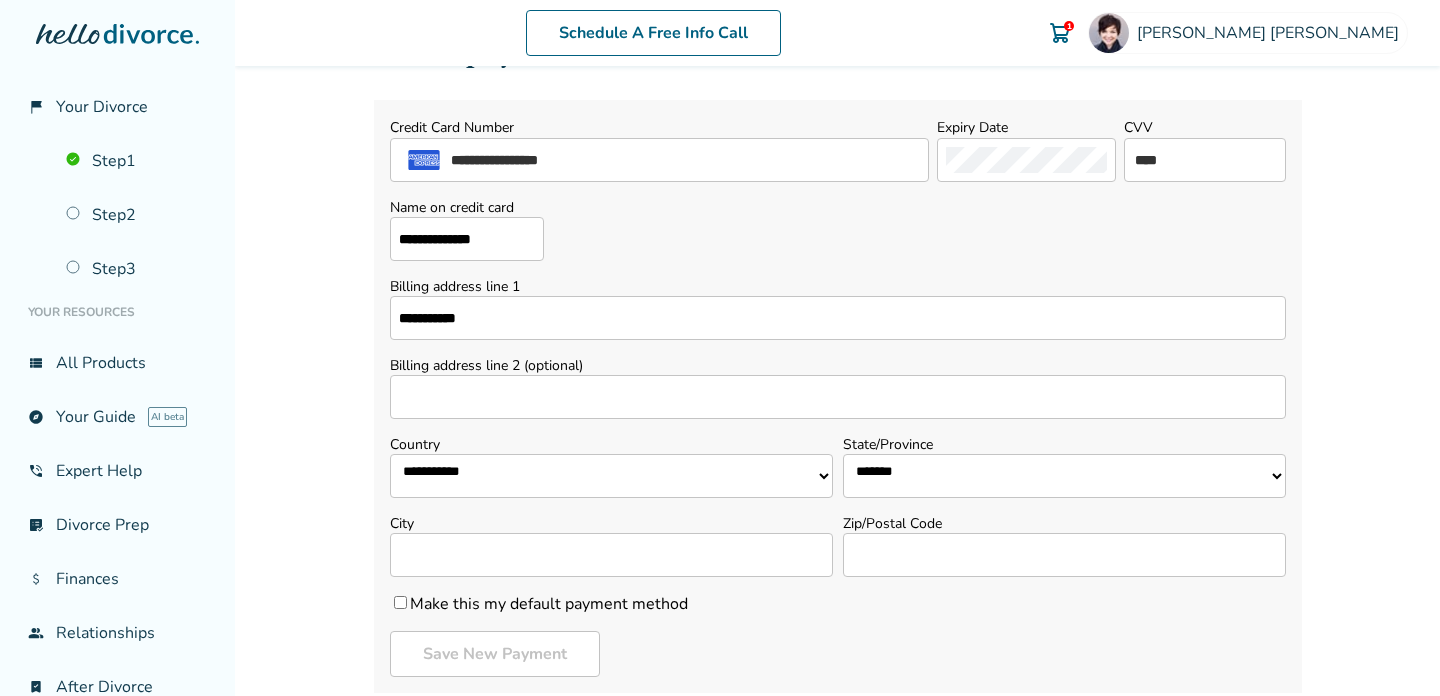 click on "**********" at bounding box center [838, 318] 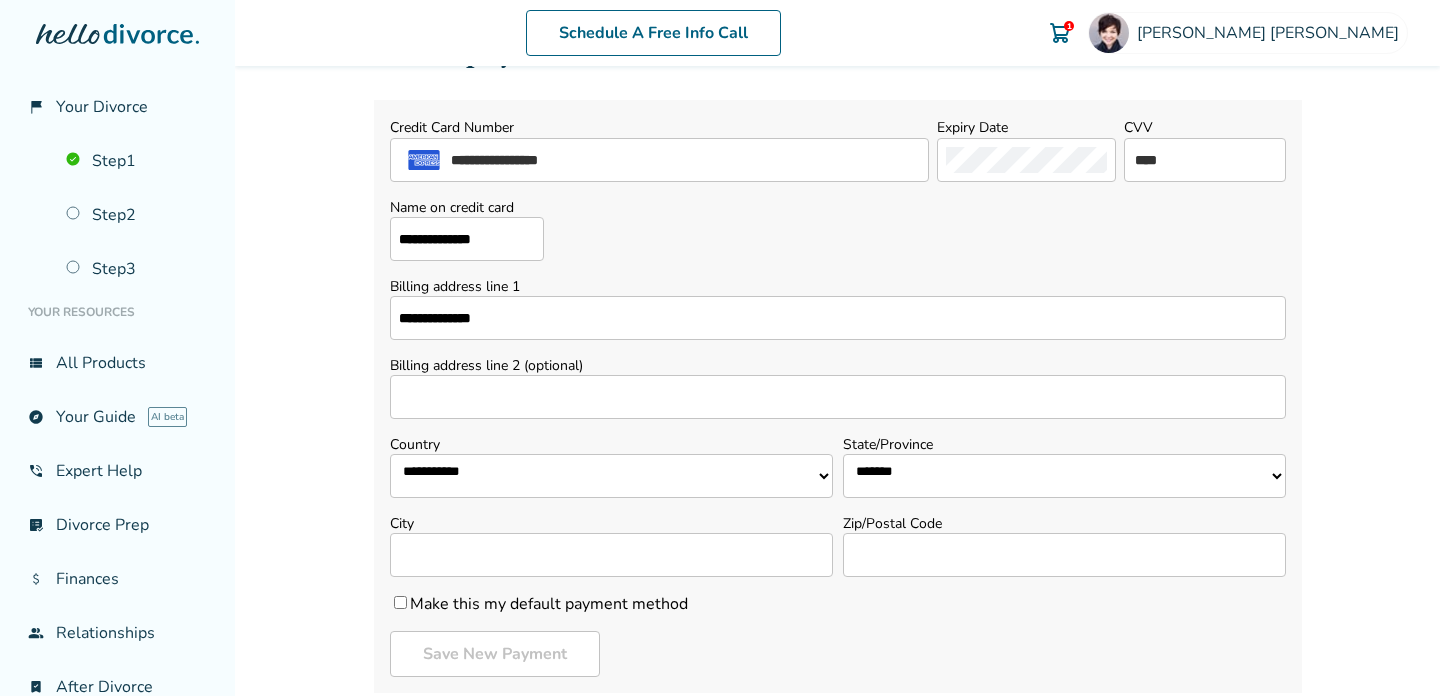 type on "**********" 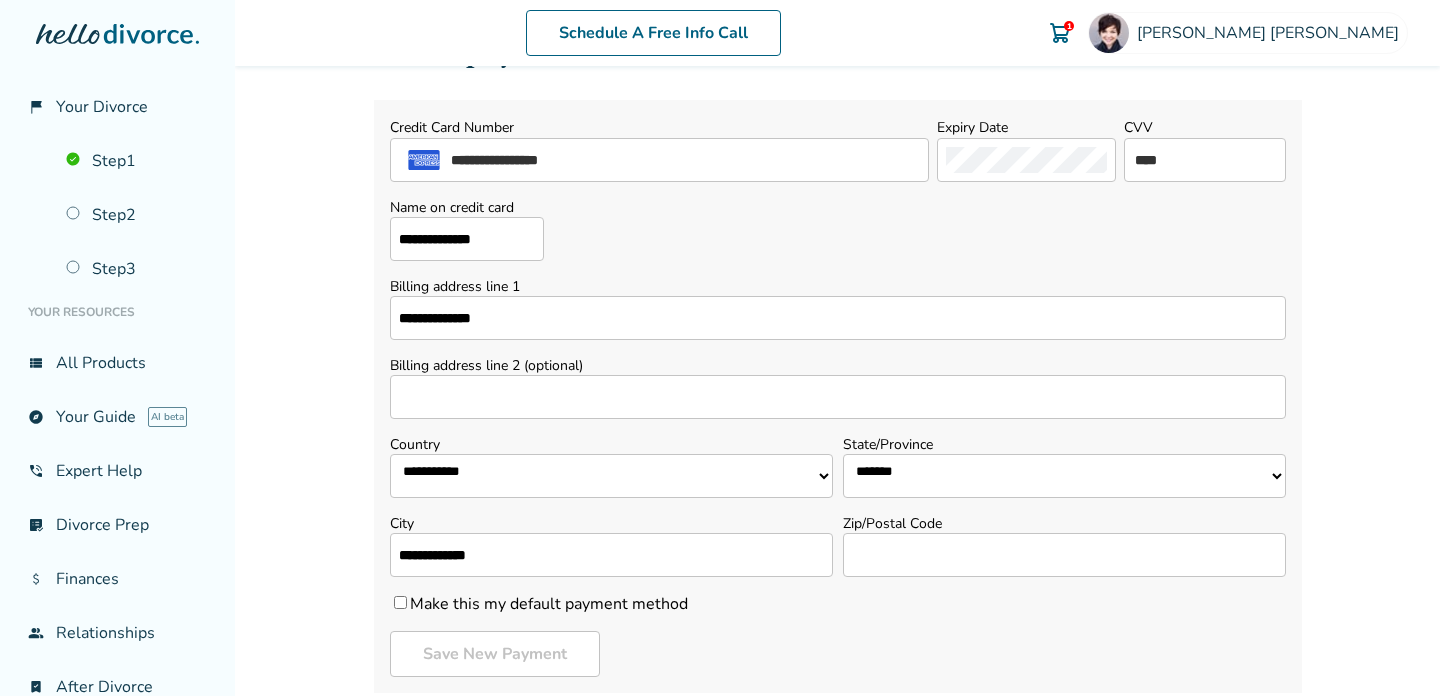 type on "**********" 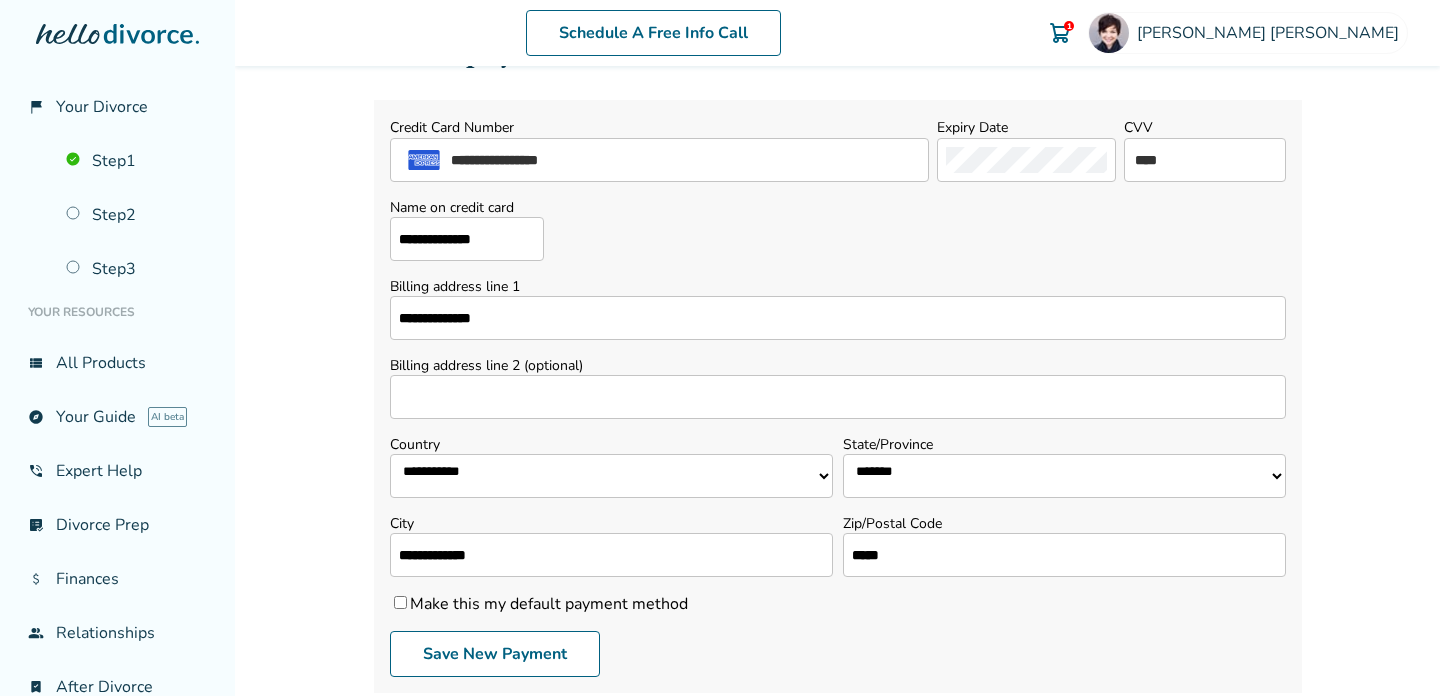 type on "*****" 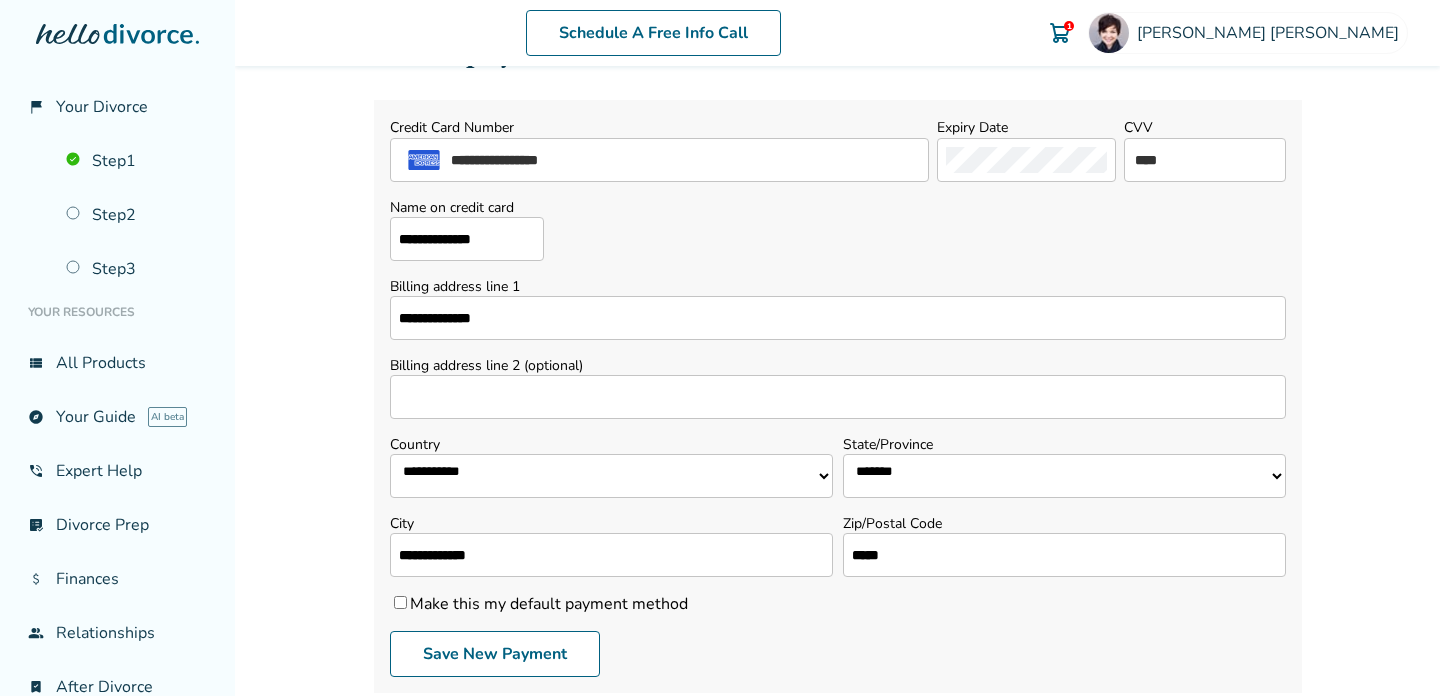 click on "**********" at bounding box center [1064, 476] 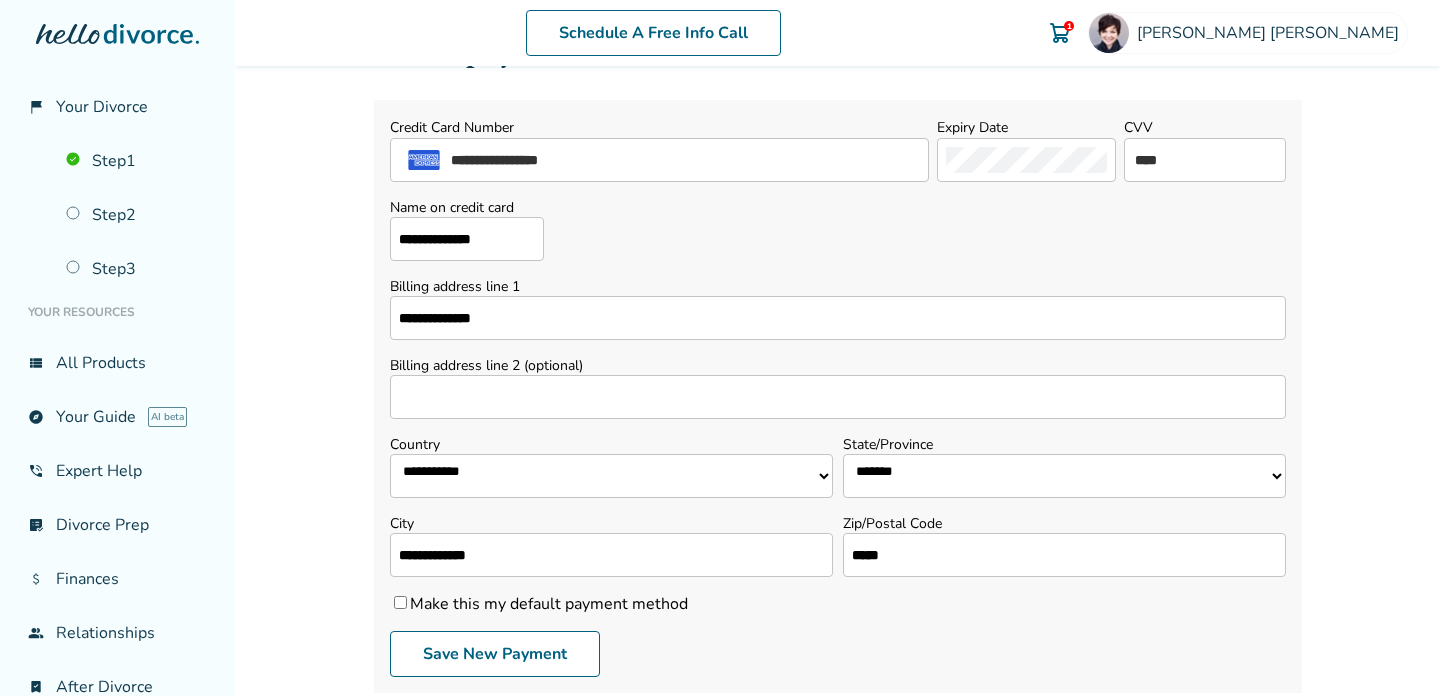select on "**" 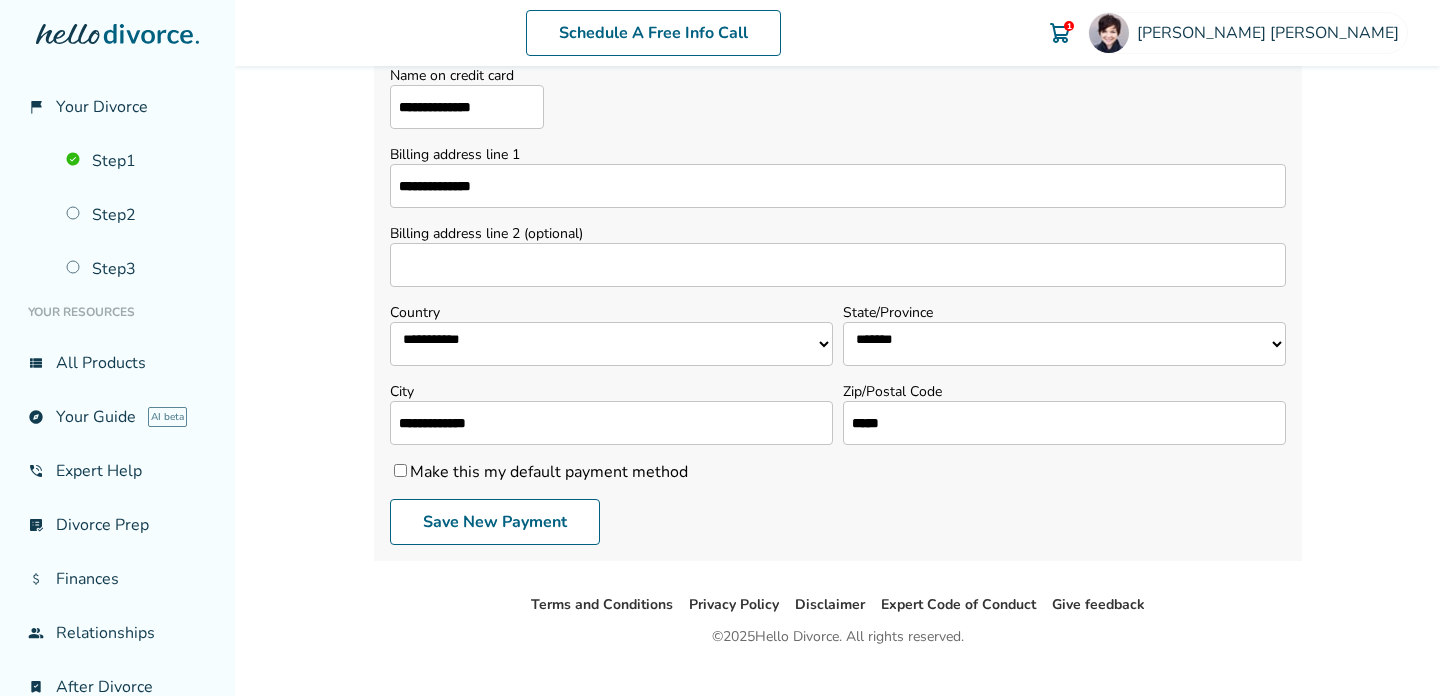 scroll, scrollTop: 231, scrollLeft: 0, axis: vertical 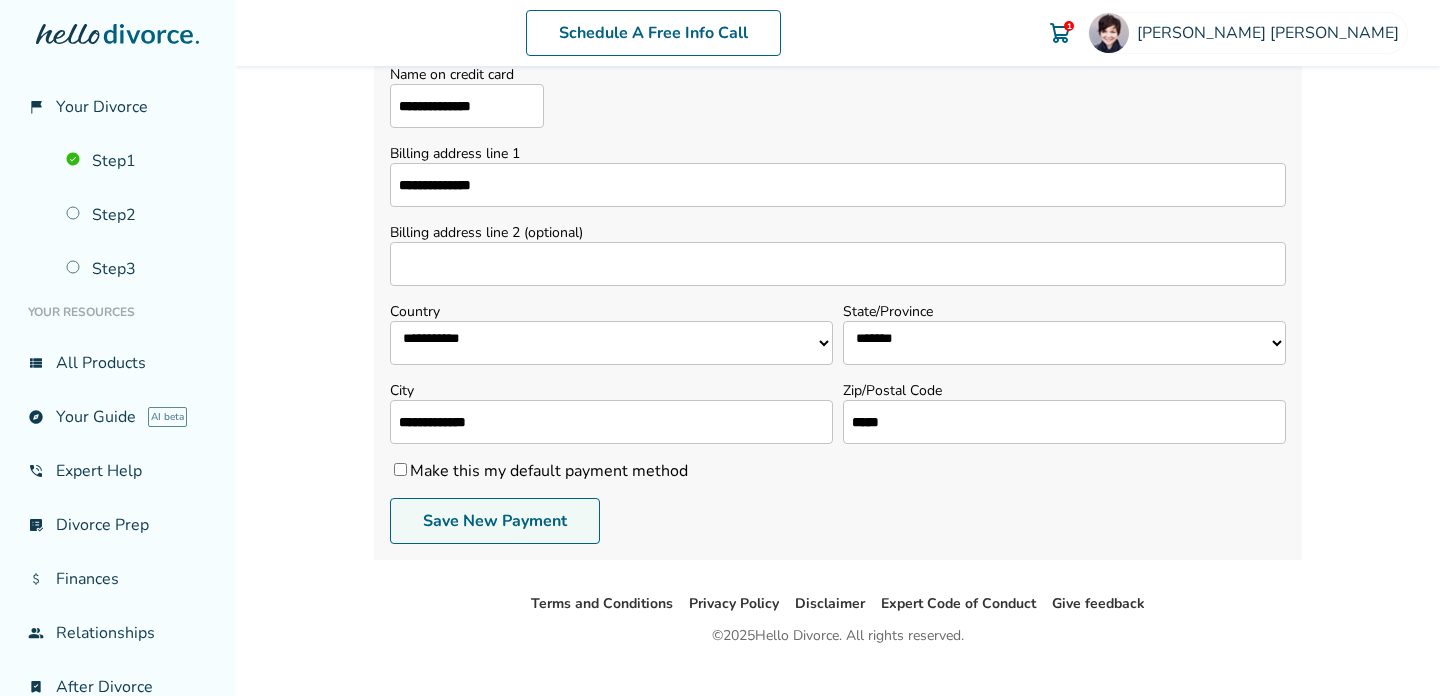 click on "Save New Payment" at bounding box center [495, 521] 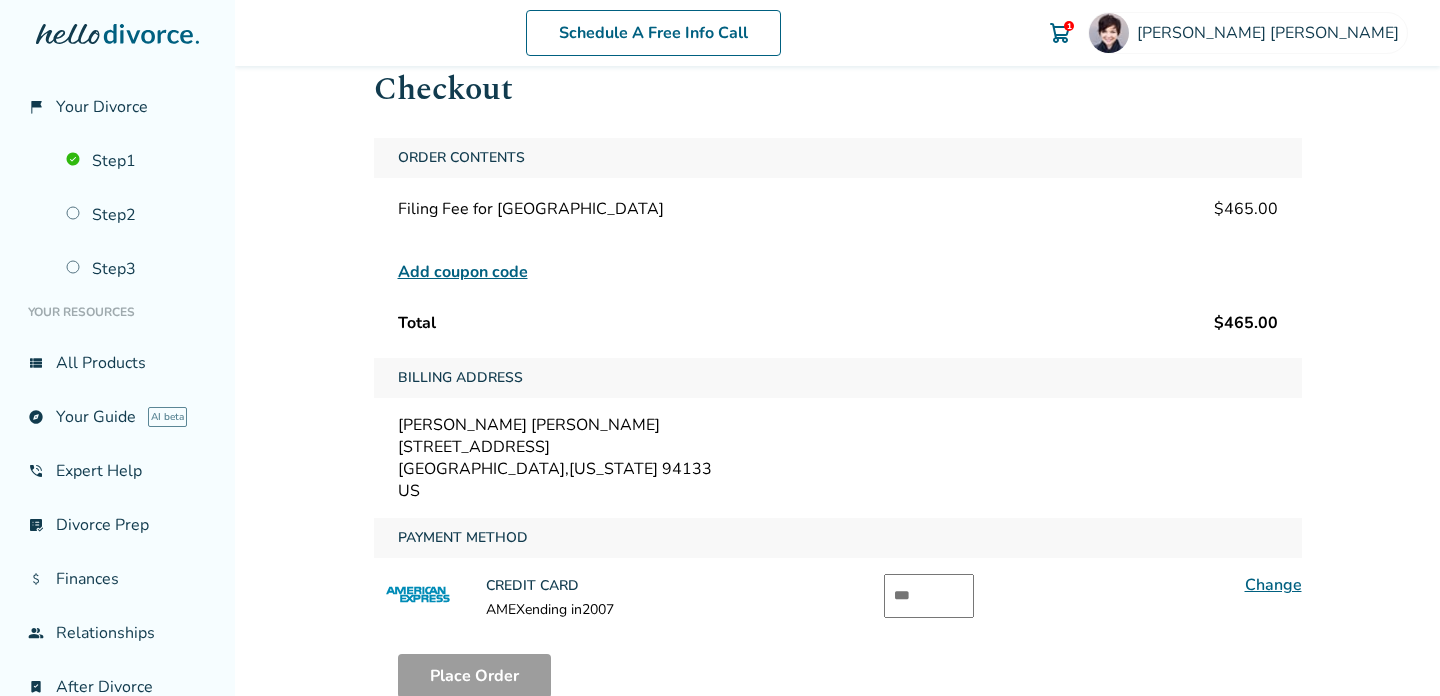 scroll, scrollTop: 169, scrollLeft: 0, axis: vertical 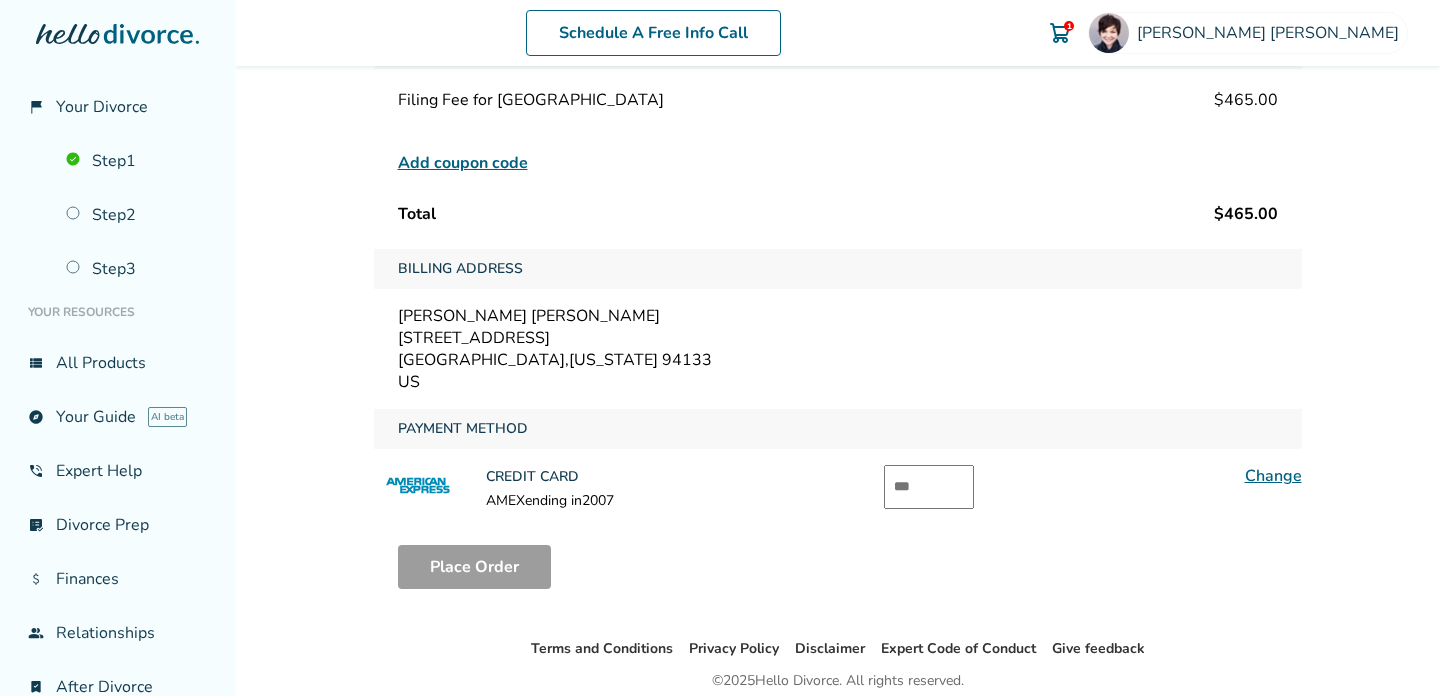click at bounding box center (929, 487) 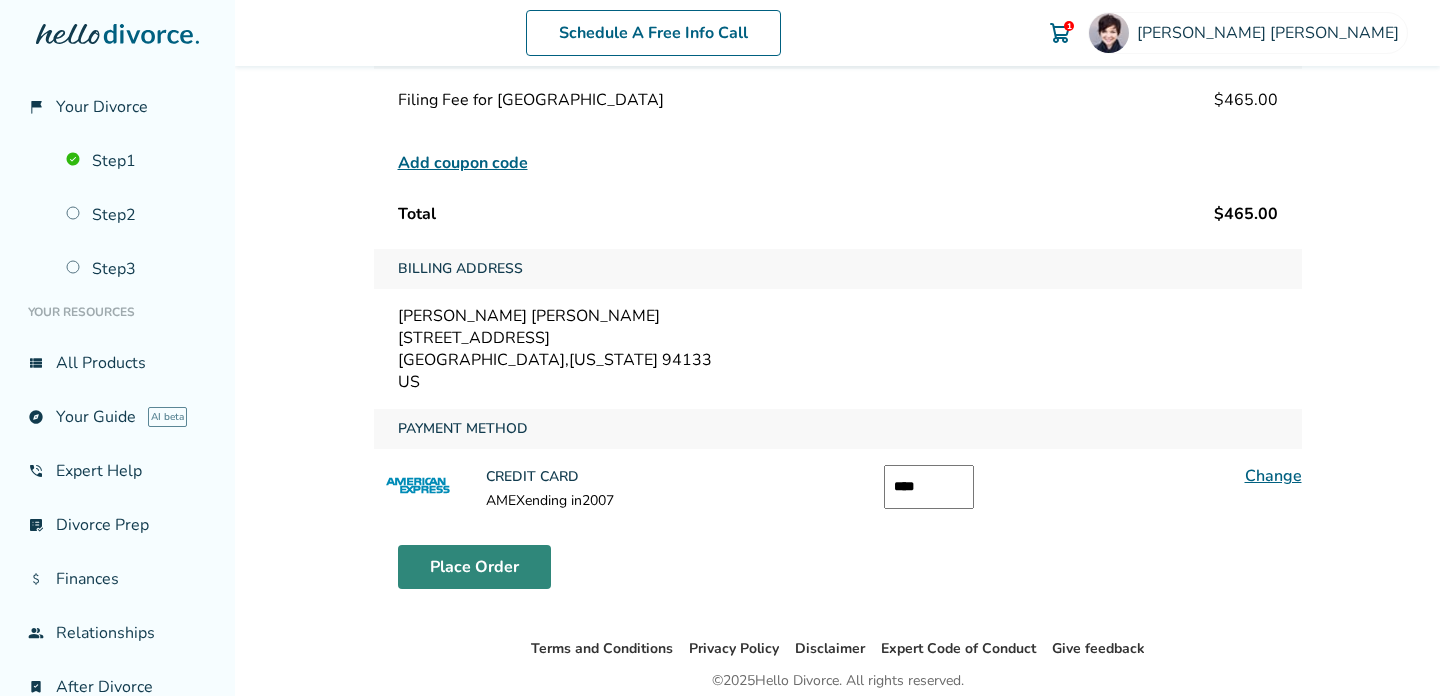 type on "****" 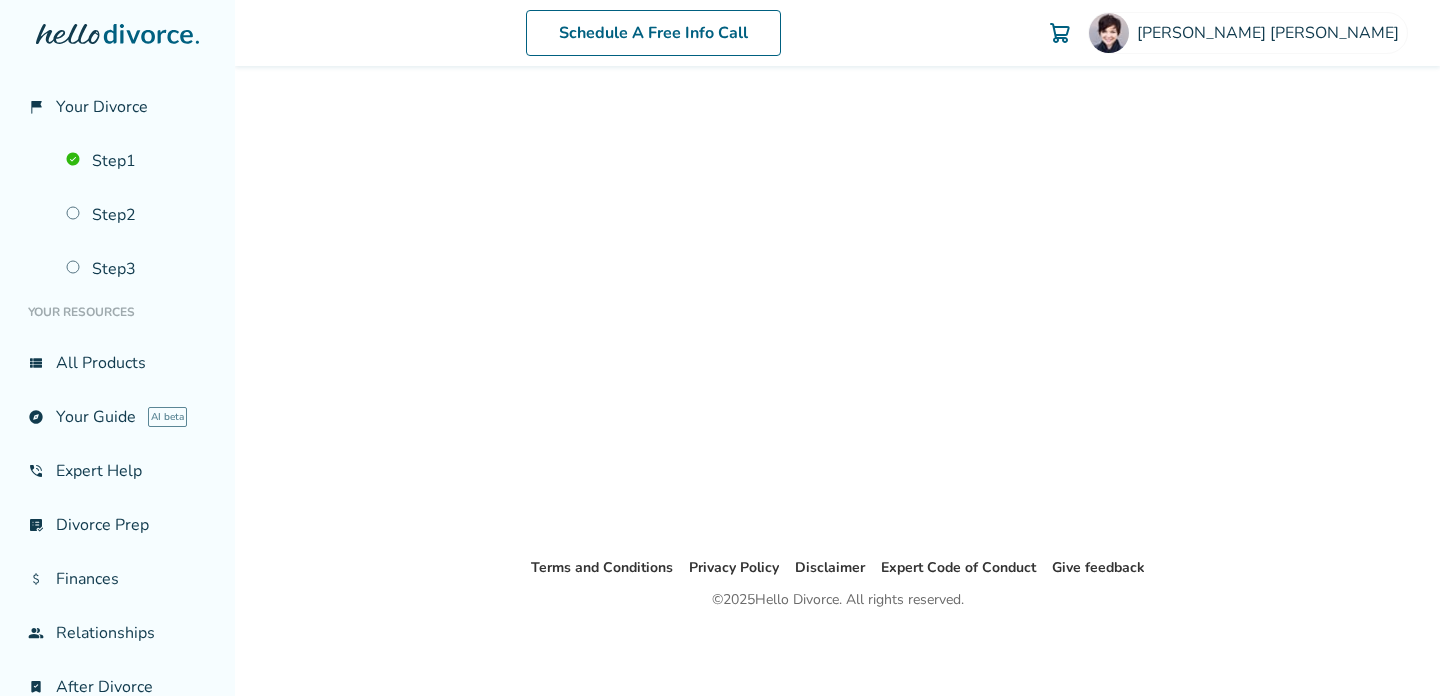 scroll, scrollTop: 98, scrollLeft: 0, axis: vertical 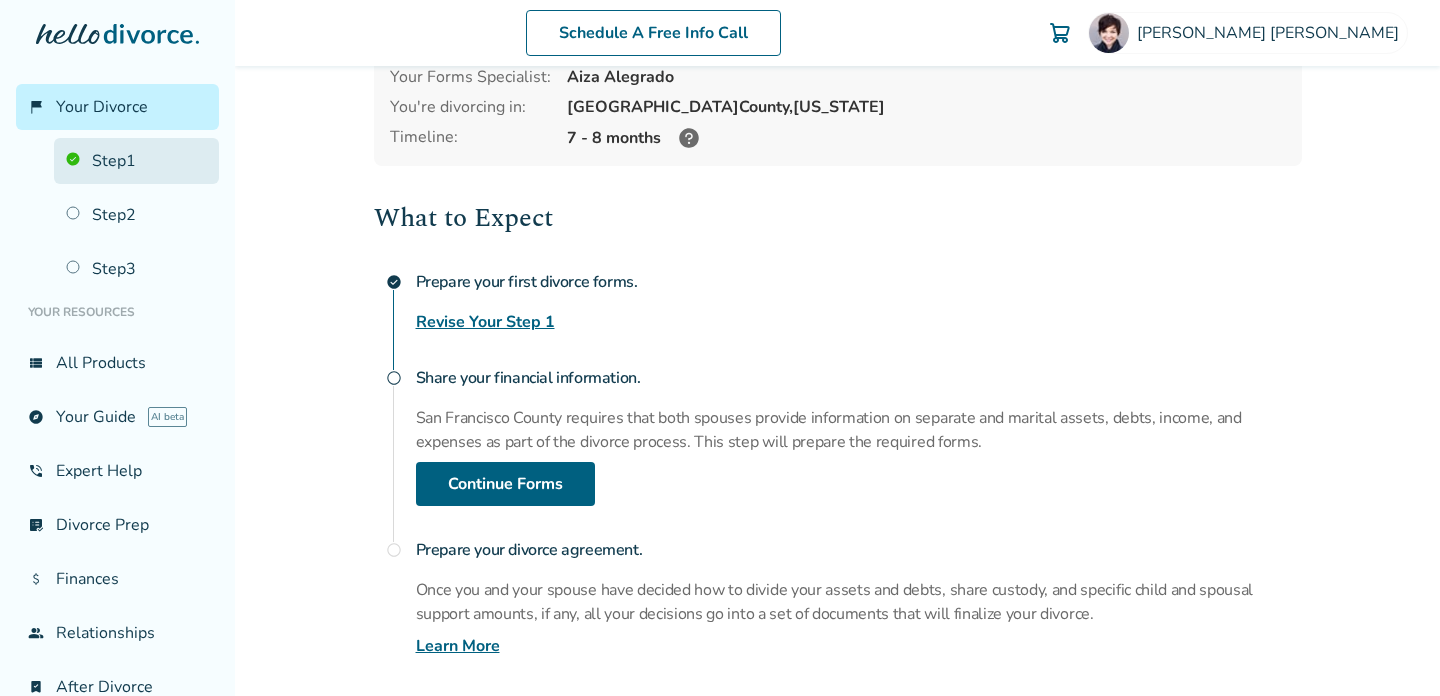 click on "Step  1" at bounding box center [136, 161] 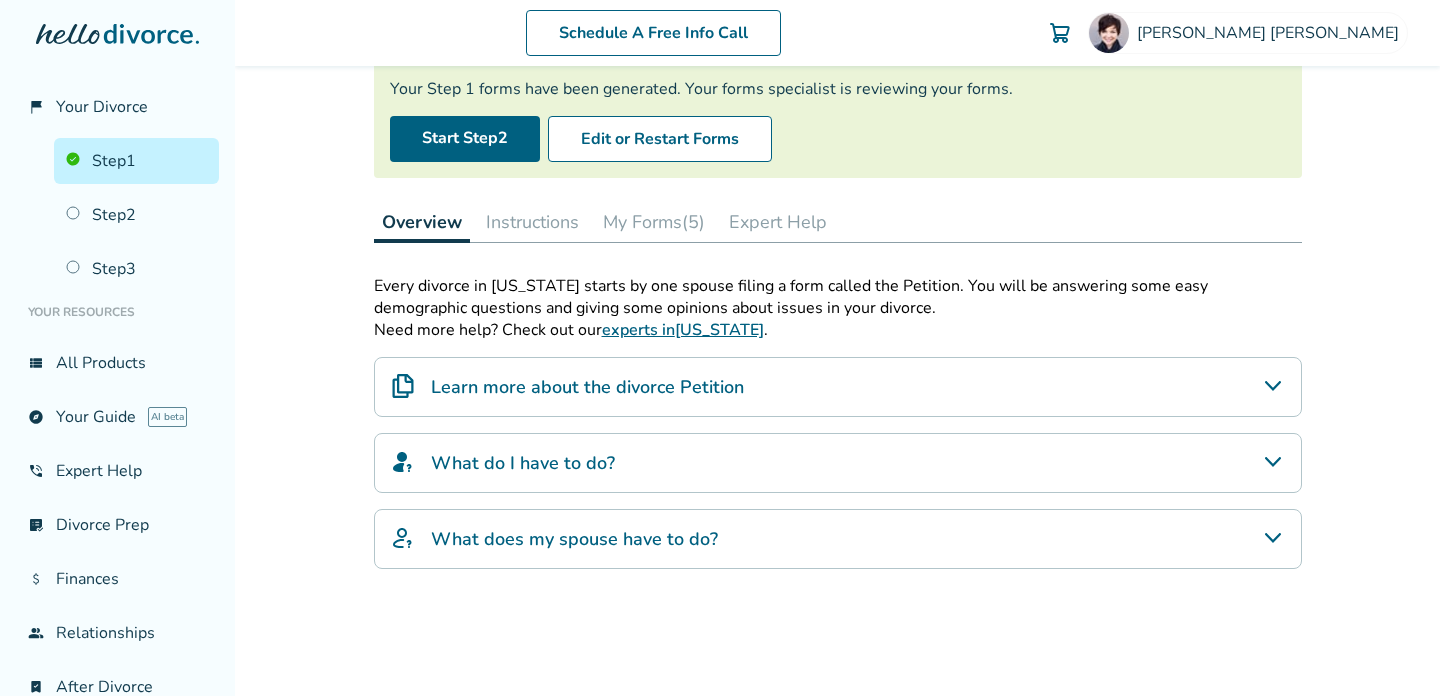 scroll, scrollTop: 0, scrollLeft: 0, axis: both 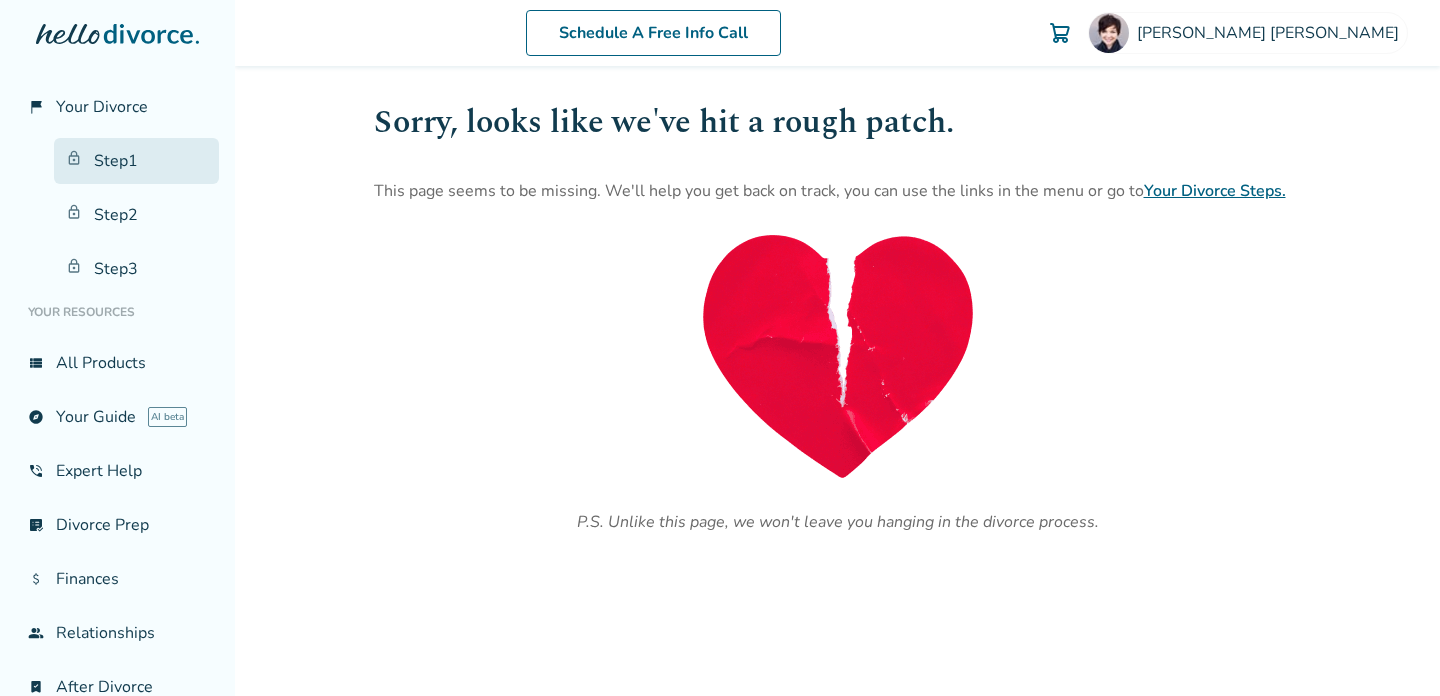 click on "Step  1" at bounding box center [136, 161] 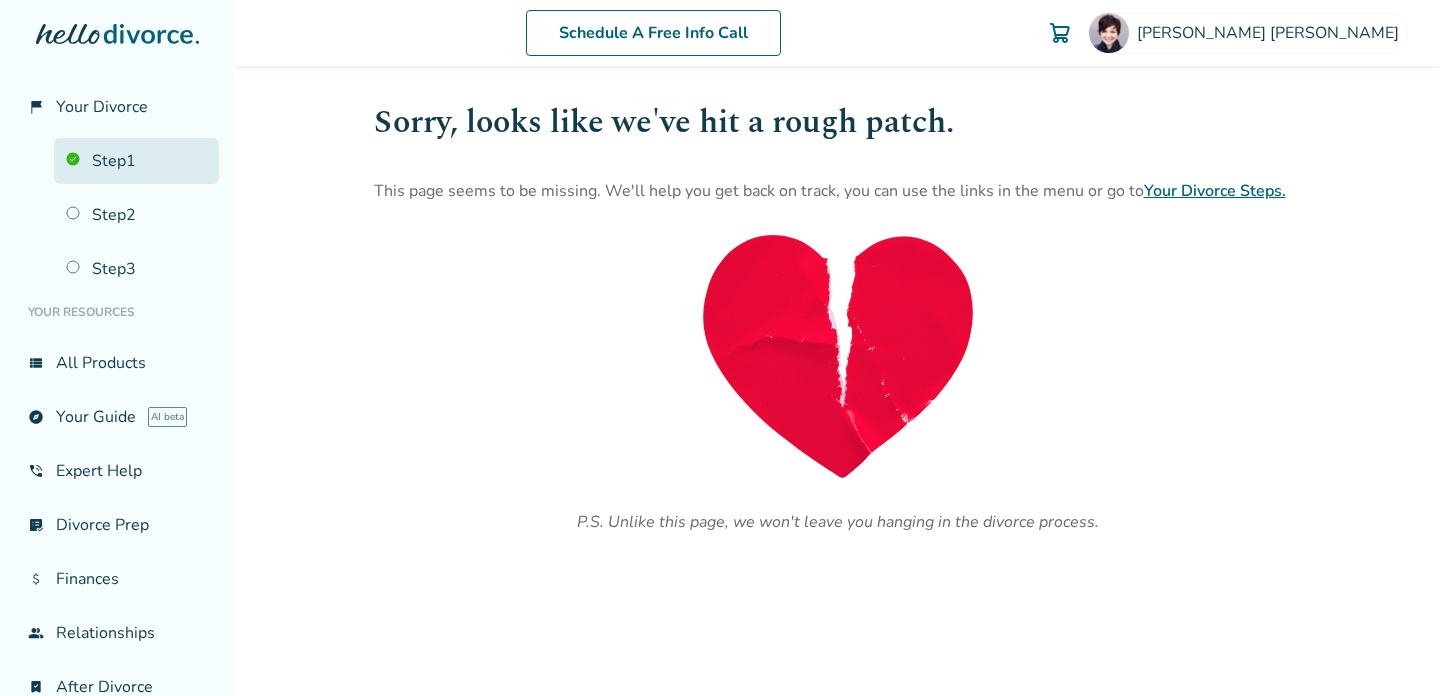 click on "Step  1" at bounding box center [136, 161] 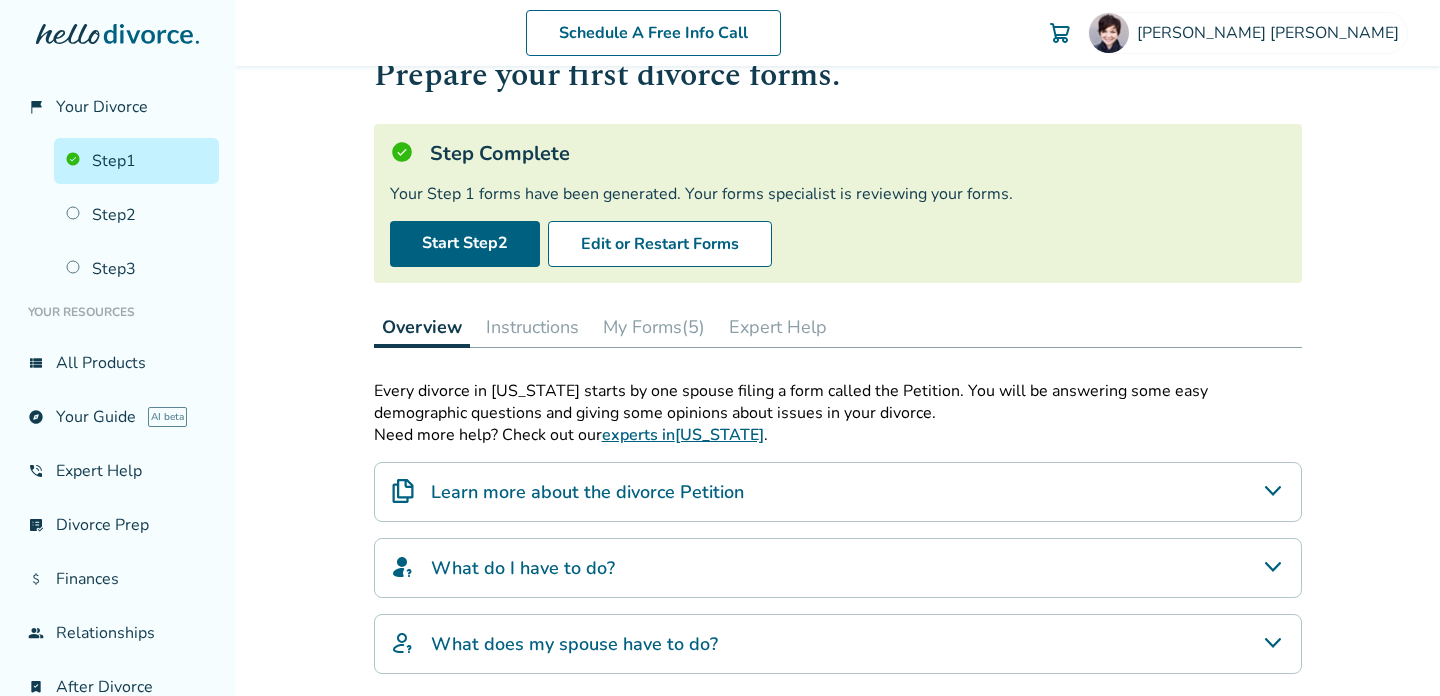 scroll, scrollTop: 0, scrollLeft: 0, axis: both 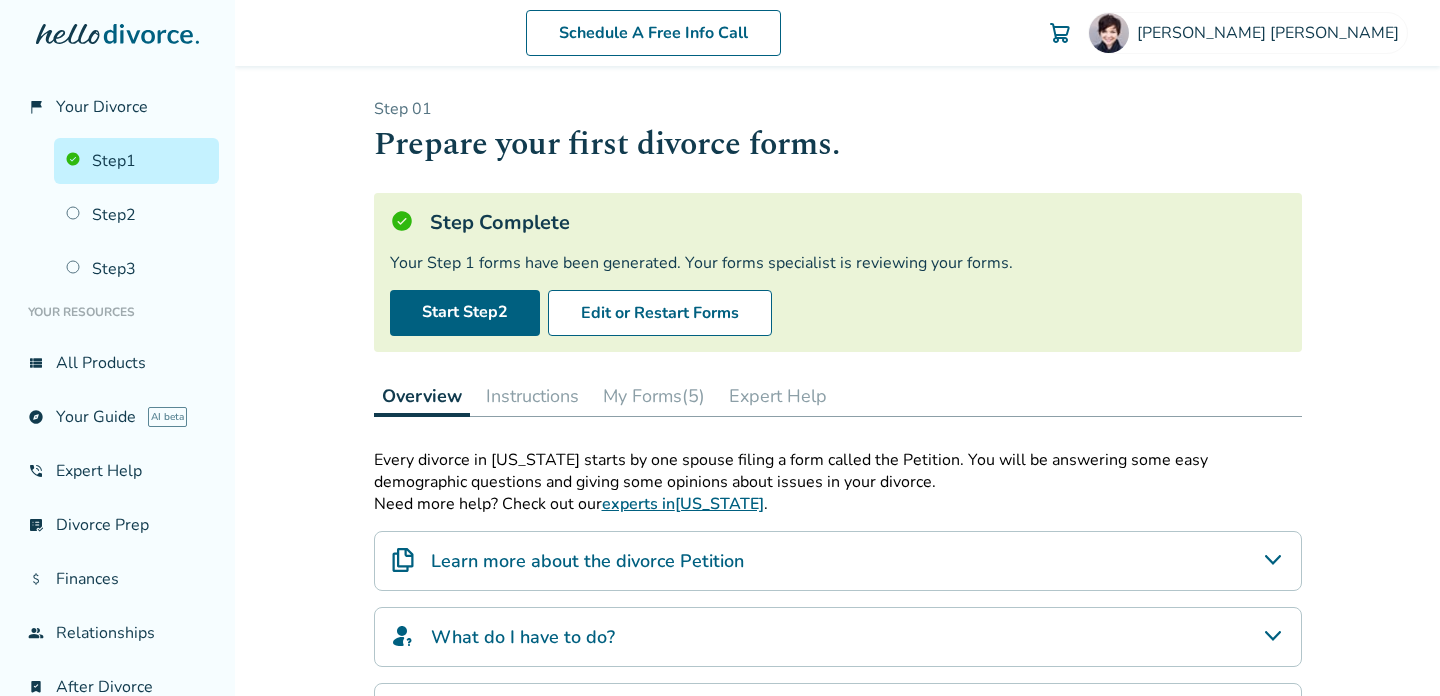 click on "Instructions" at bounding box center (532, 396) 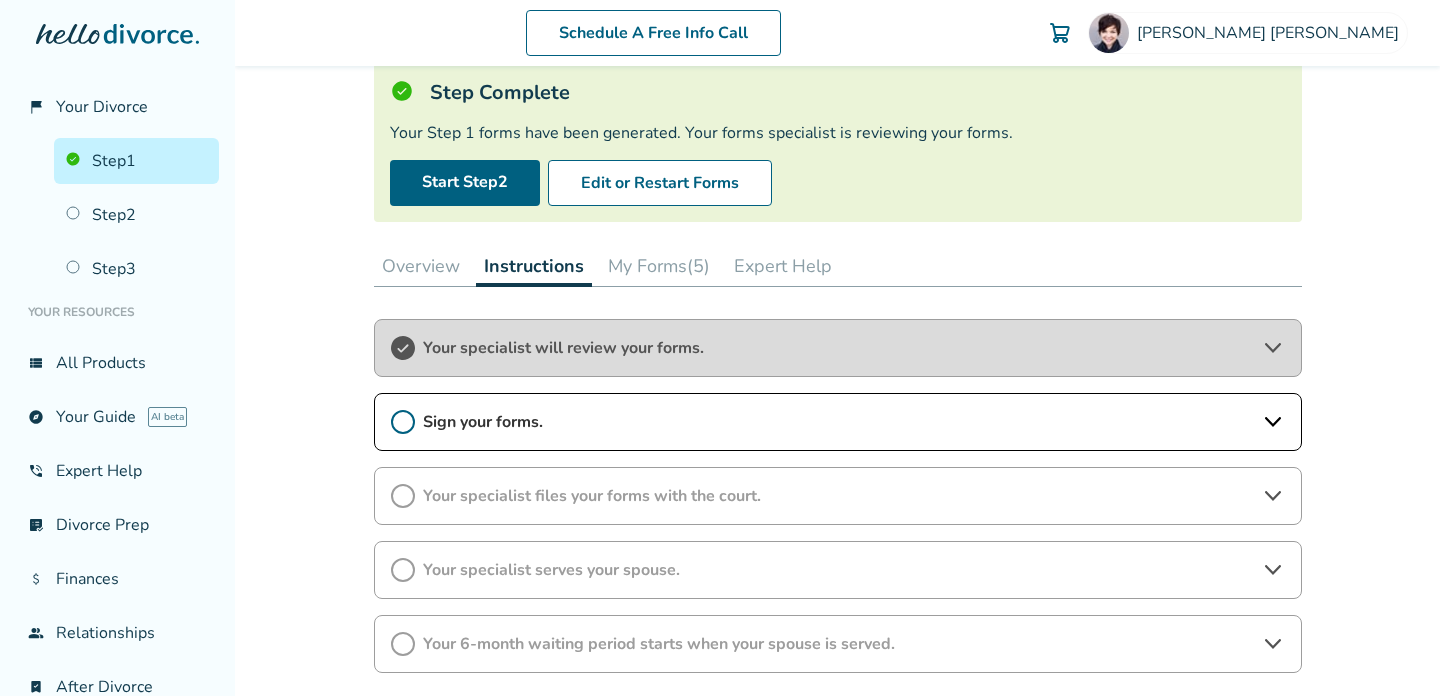 scroll, scrollTop: 156, scrollLeft: 0, axis: vertical 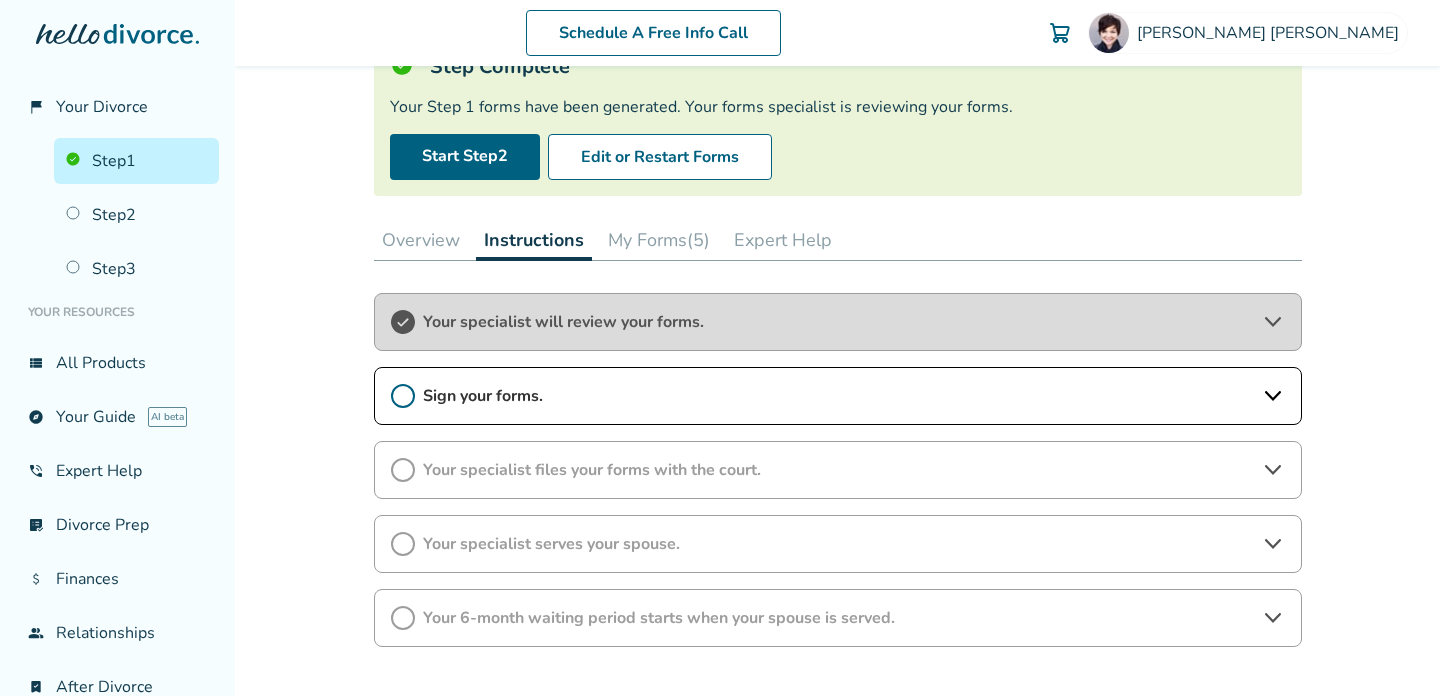 click 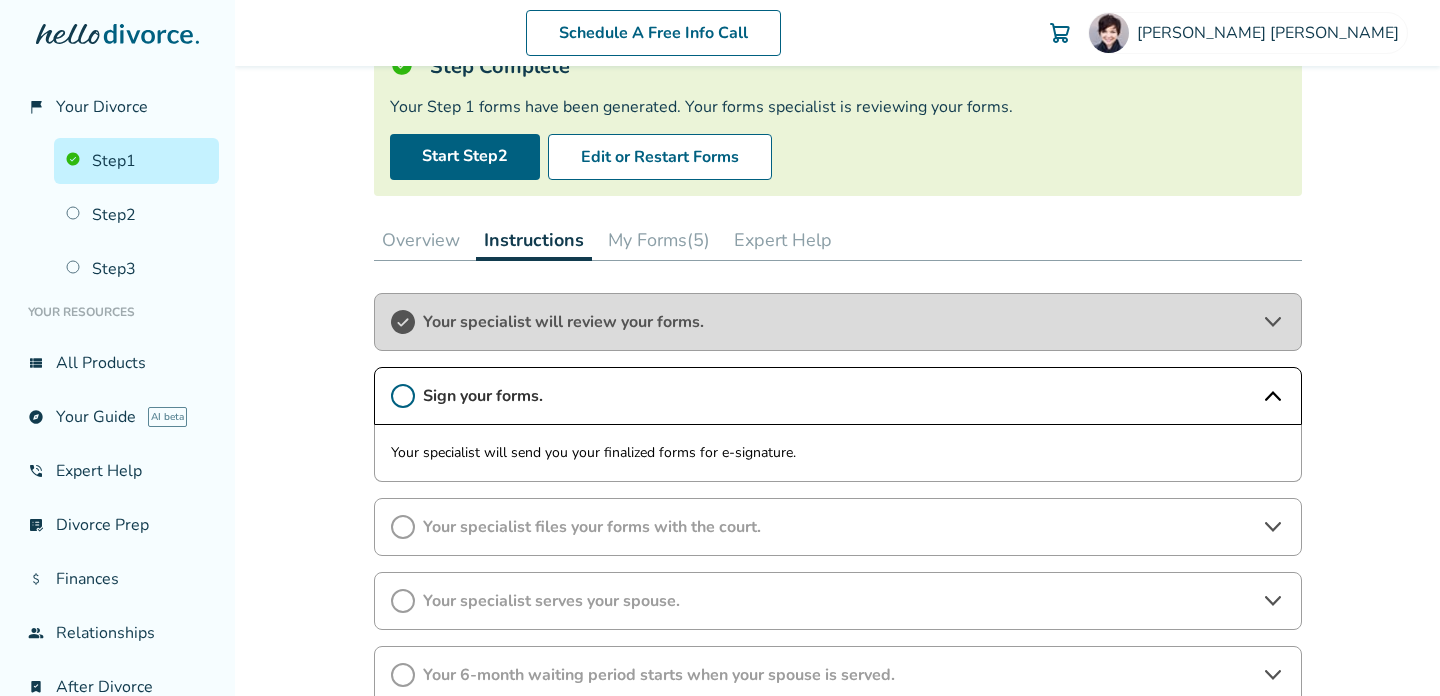 click on "Sign your forms." at bounding box center (838, 396) 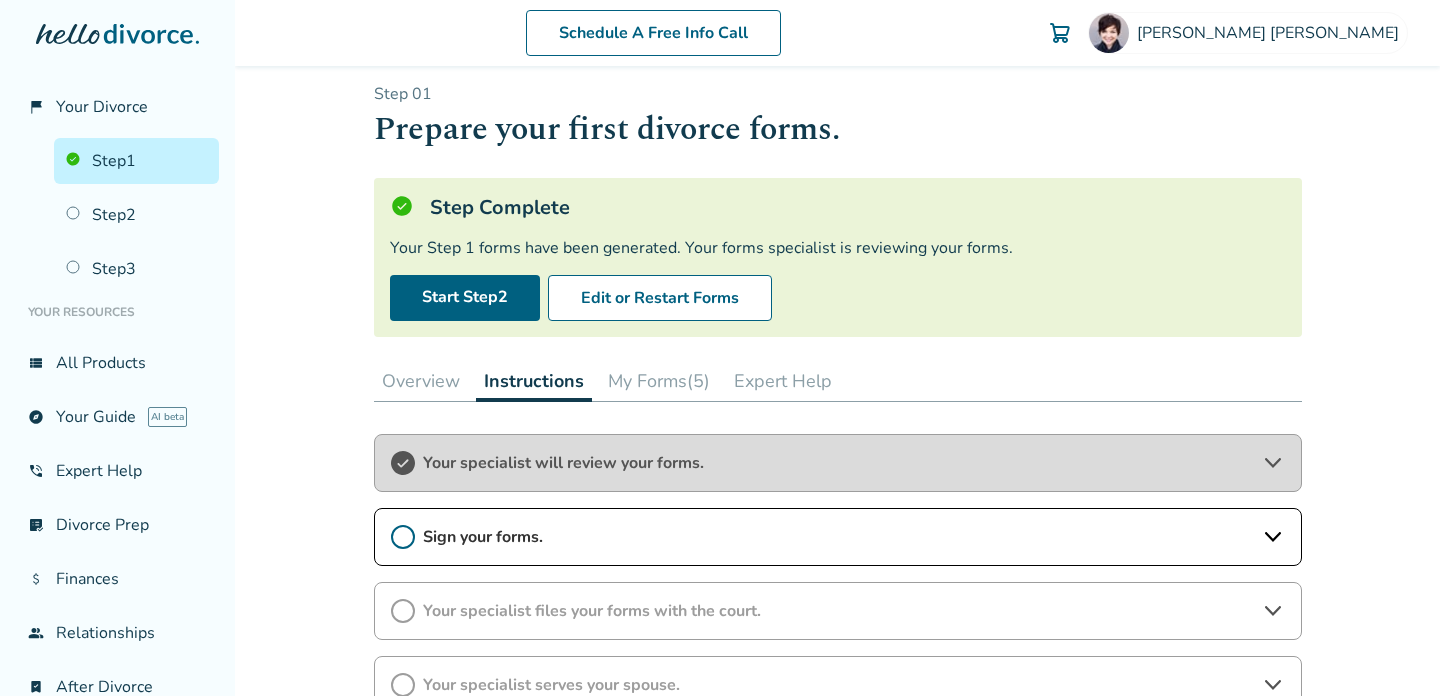 scroll, scrollTop: 0, scrollLeft: 0, axis: both 